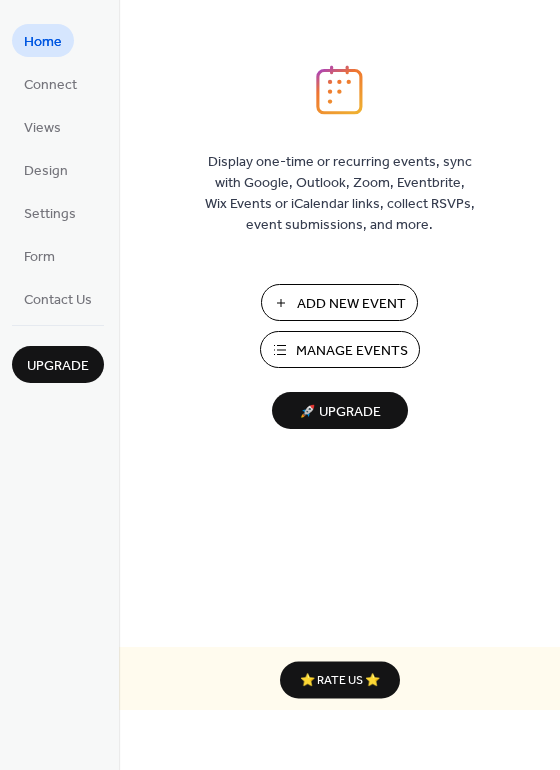 scroll, scrollTop: 0, scrollLeft: 0, axis: both 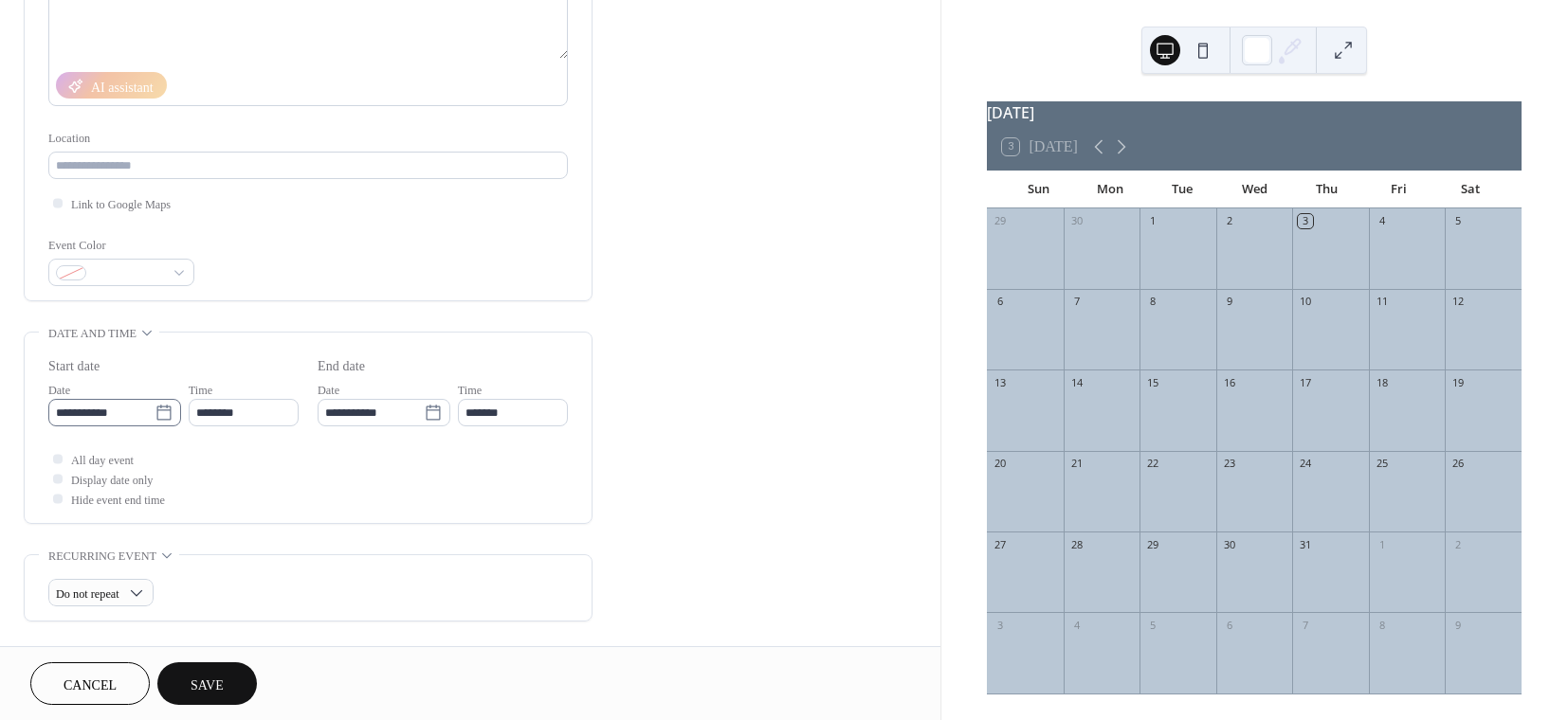 type on "**********" 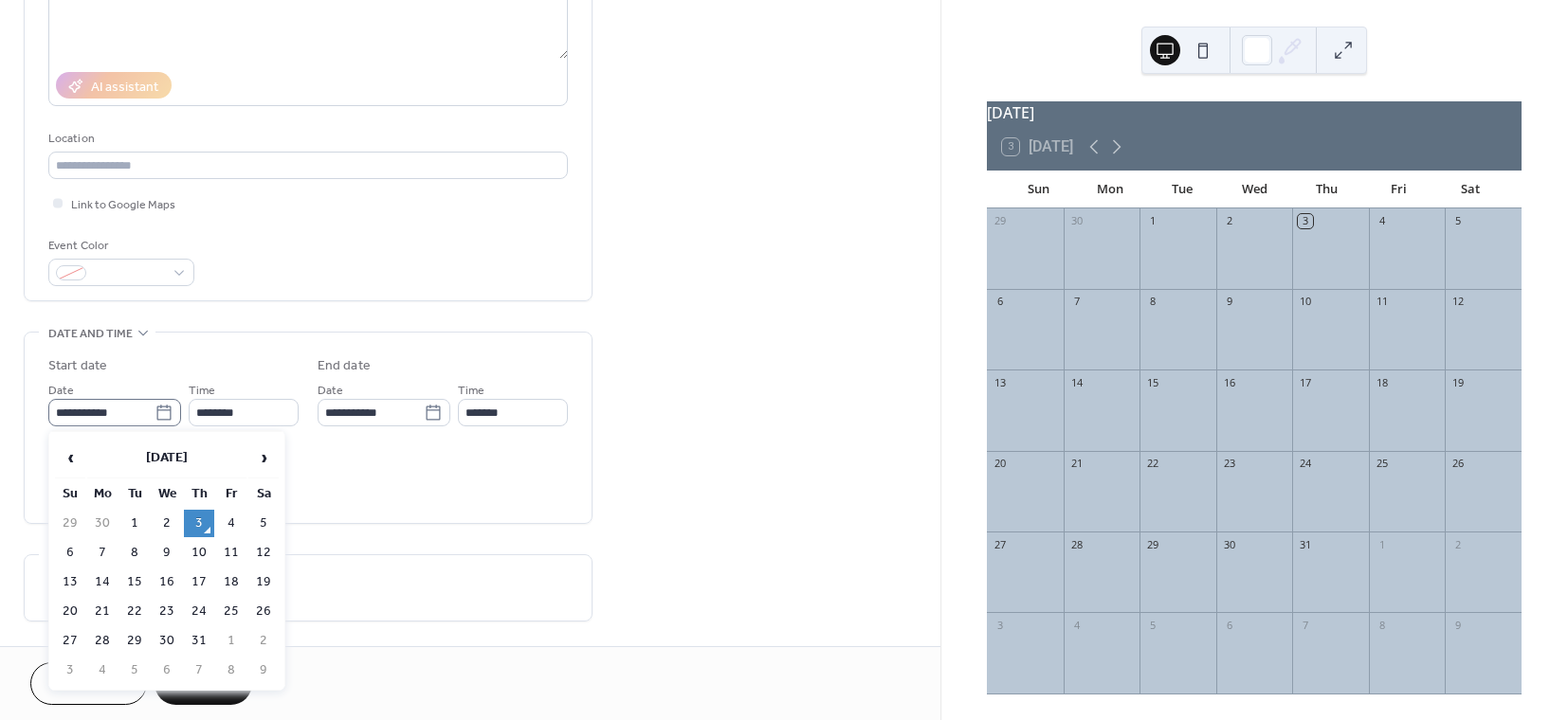 click 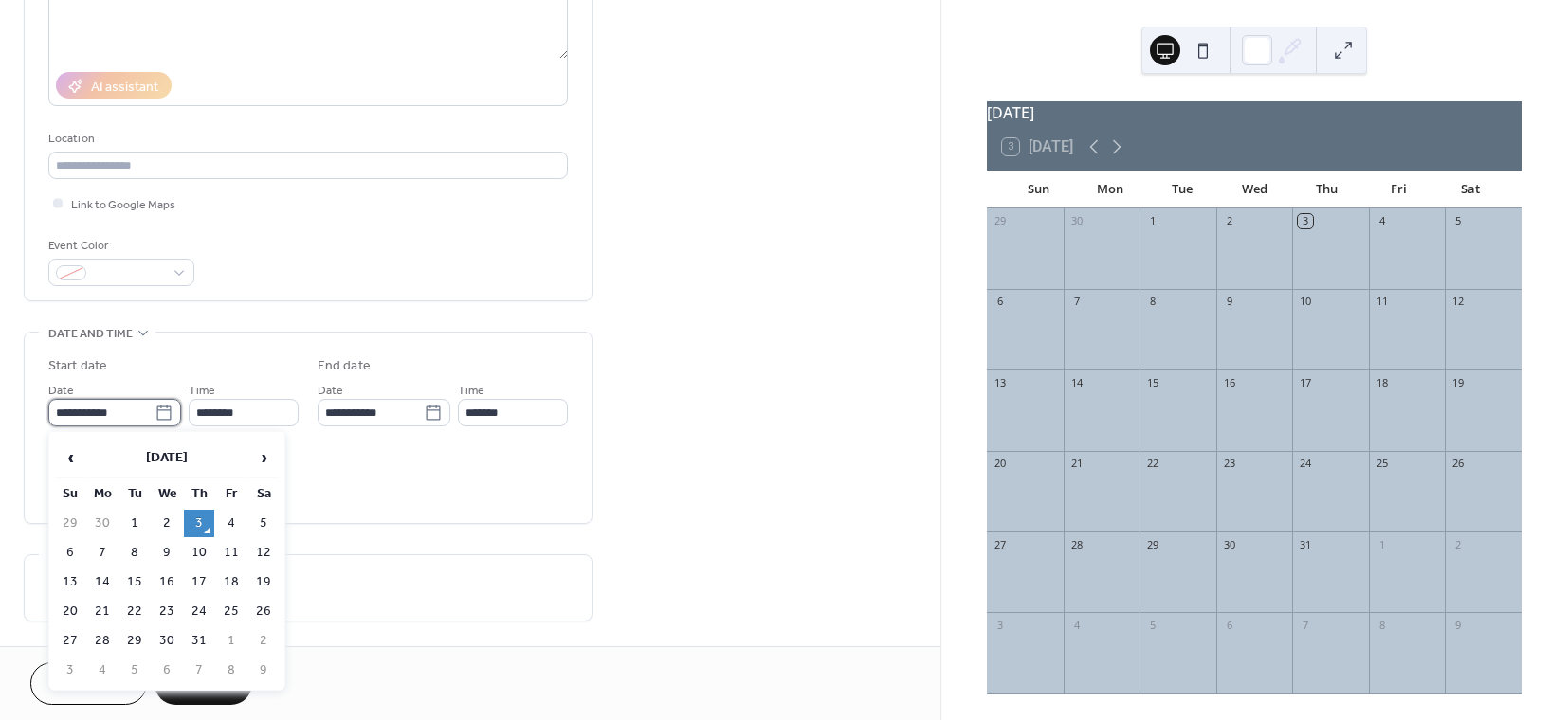 click on "**********" at bounding box center [101, 412] 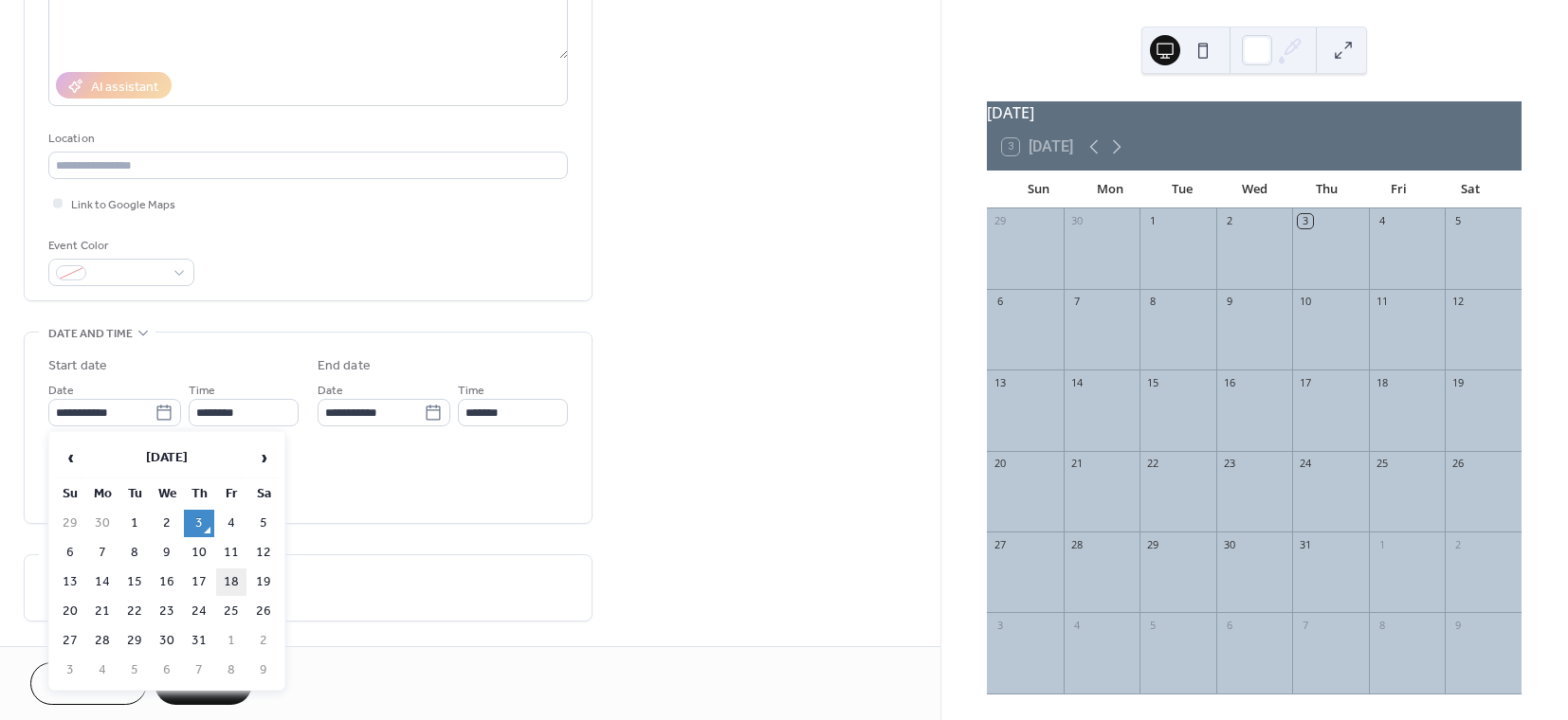 click on "18" at bounding box center [231, 582] 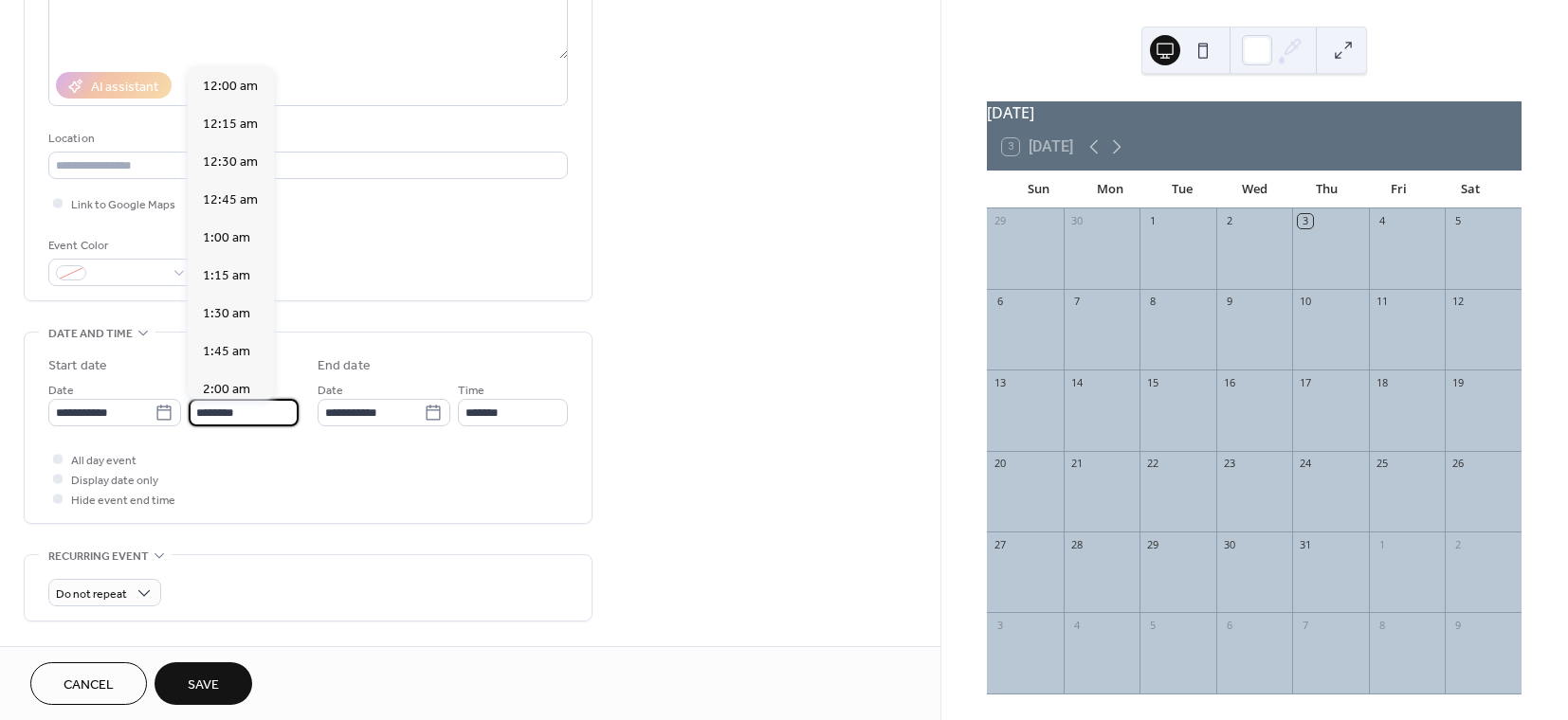 scroll, scrollTop: 1864, scrollLeft: 0, axis: vertical 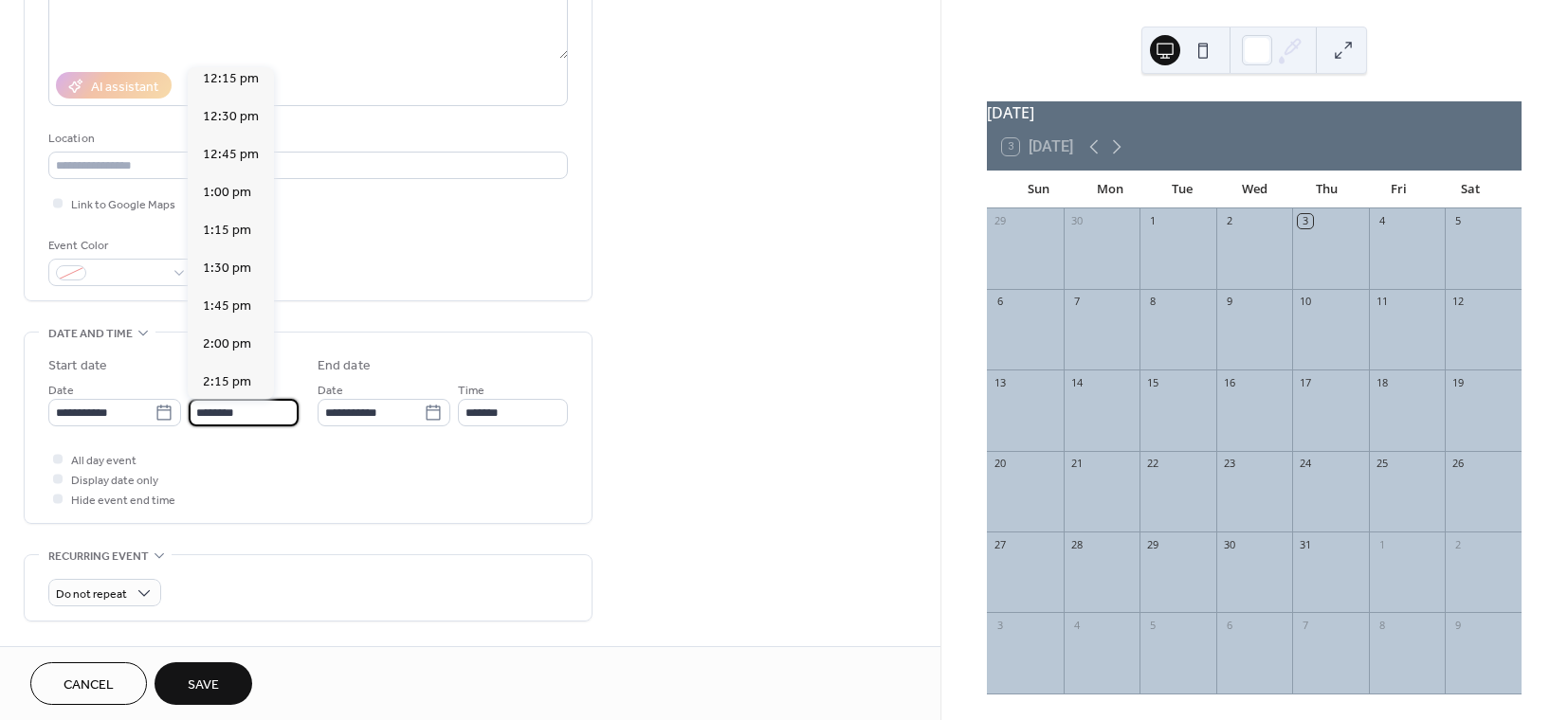 click on "********" at bounding box center [244, 412] 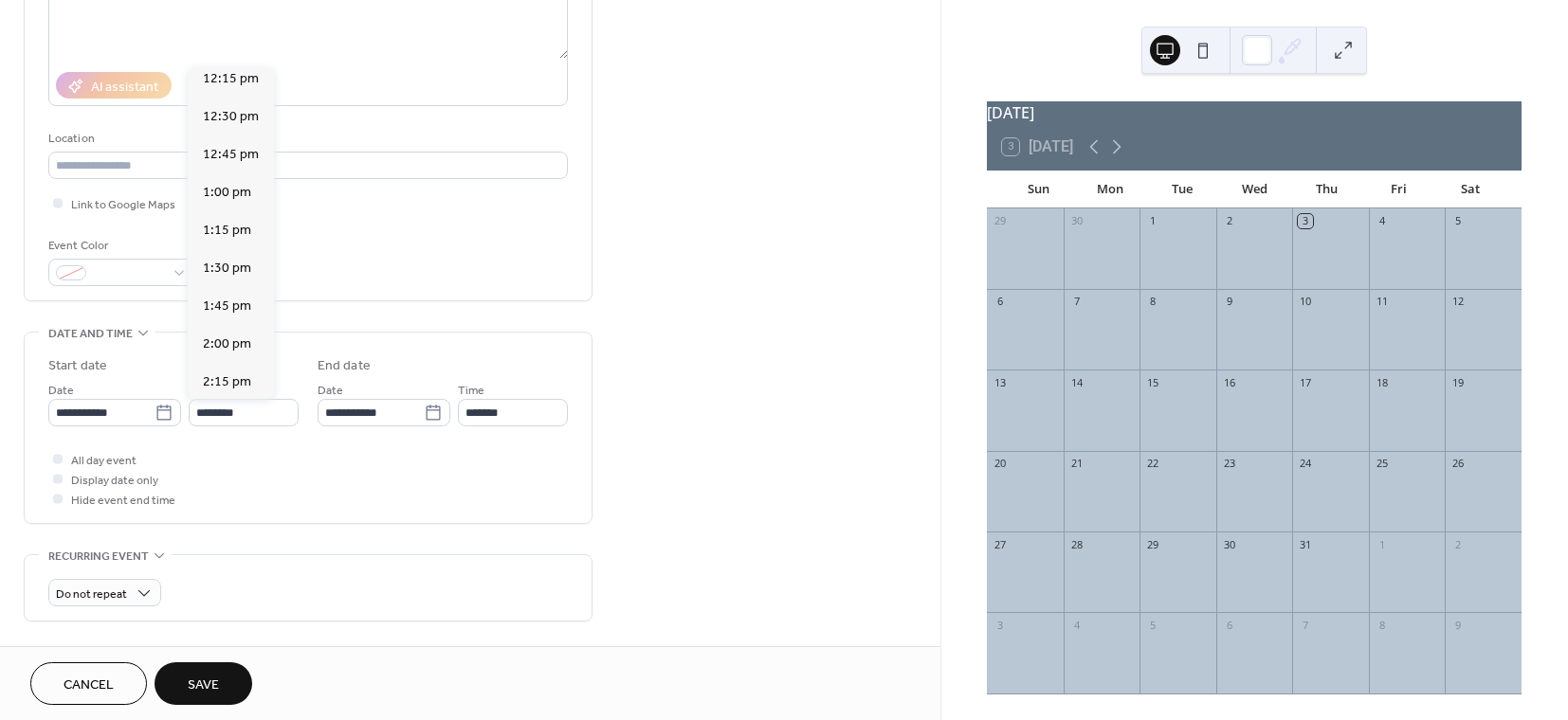 scroll, scrollTop: 1715, scrollLeft: 0, axis: vertical 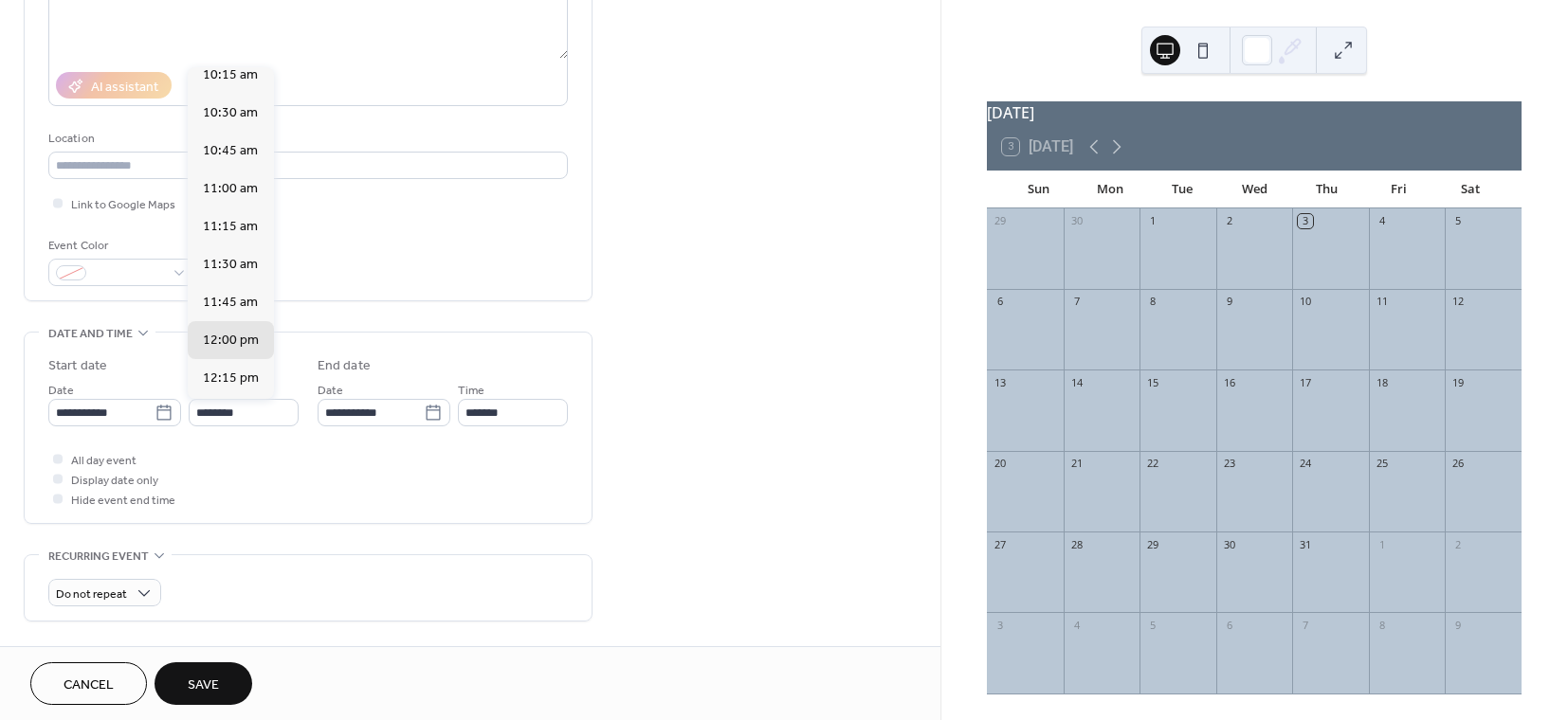 click on "10:00 am" at bounding box center (230, 37) 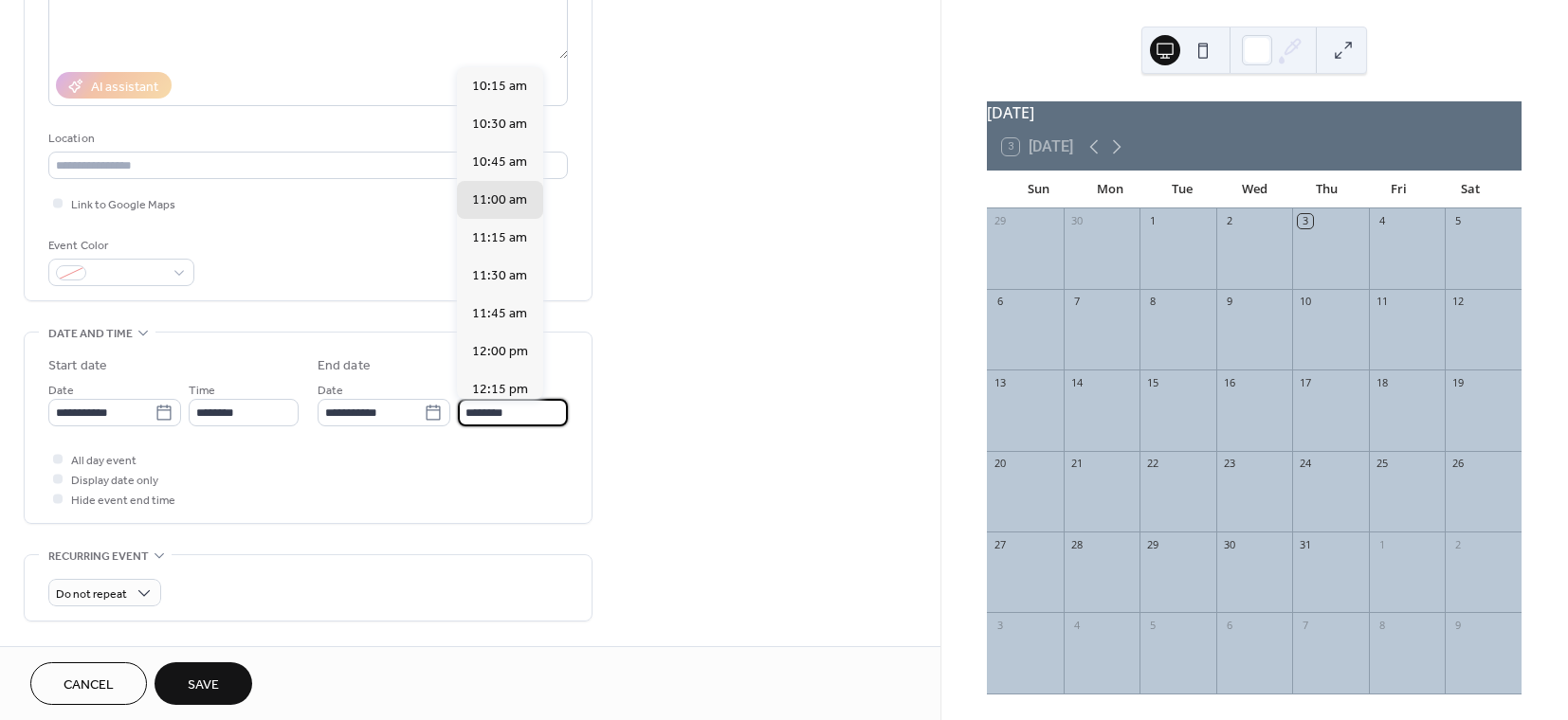 click on "********" at bounding box center (513, 412) 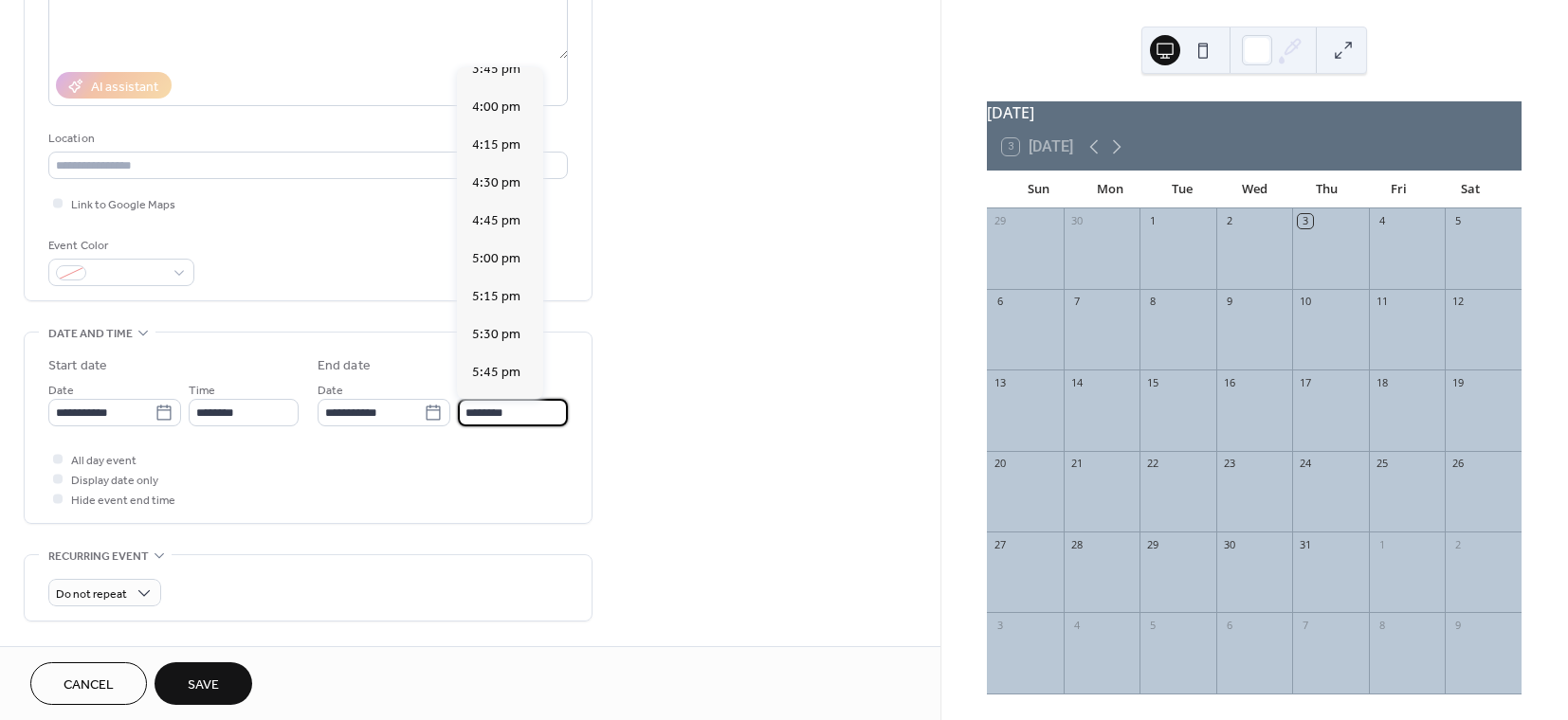 scroll, scrollTop: 853, scrollLeft: 0, axis: vertical 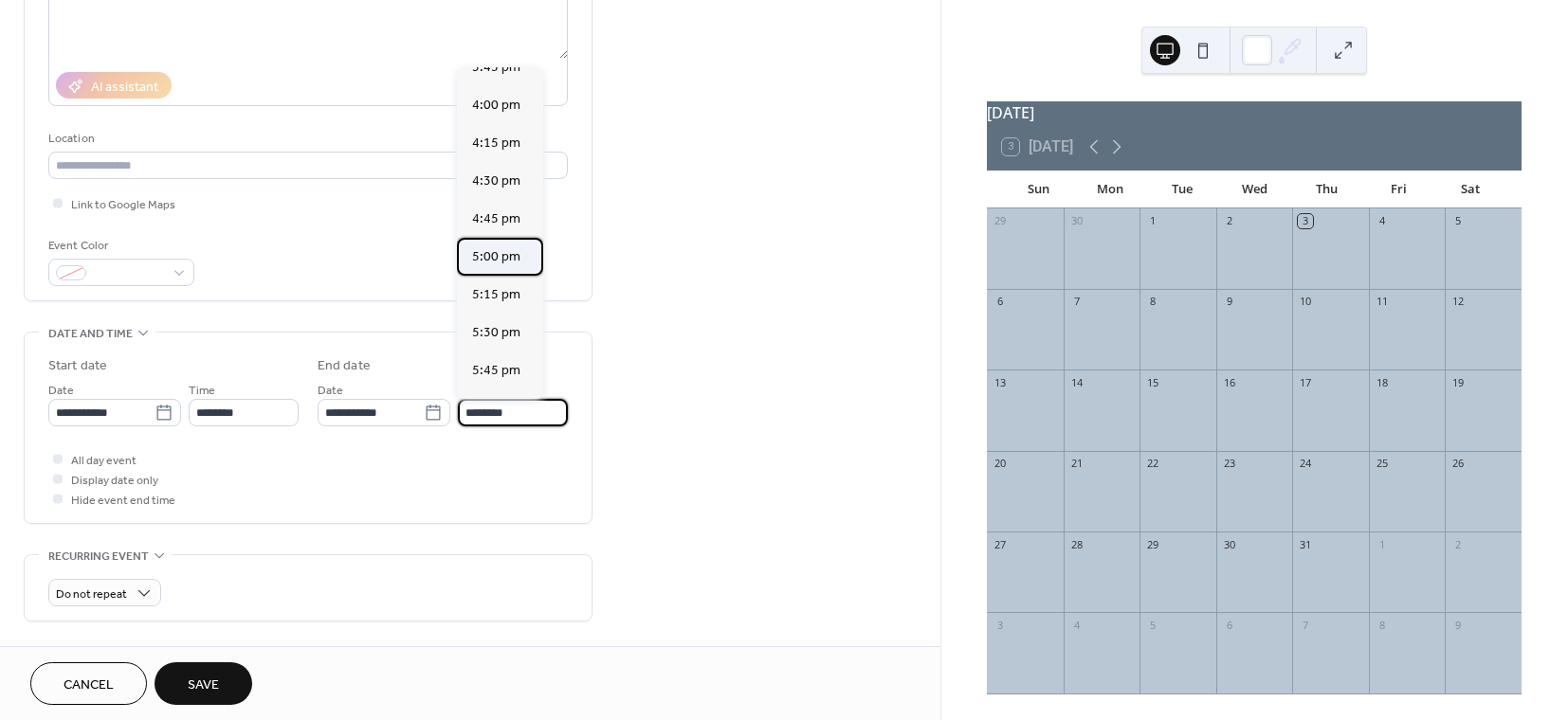 click on "5:00 pm" at bounding box center (496, 257) 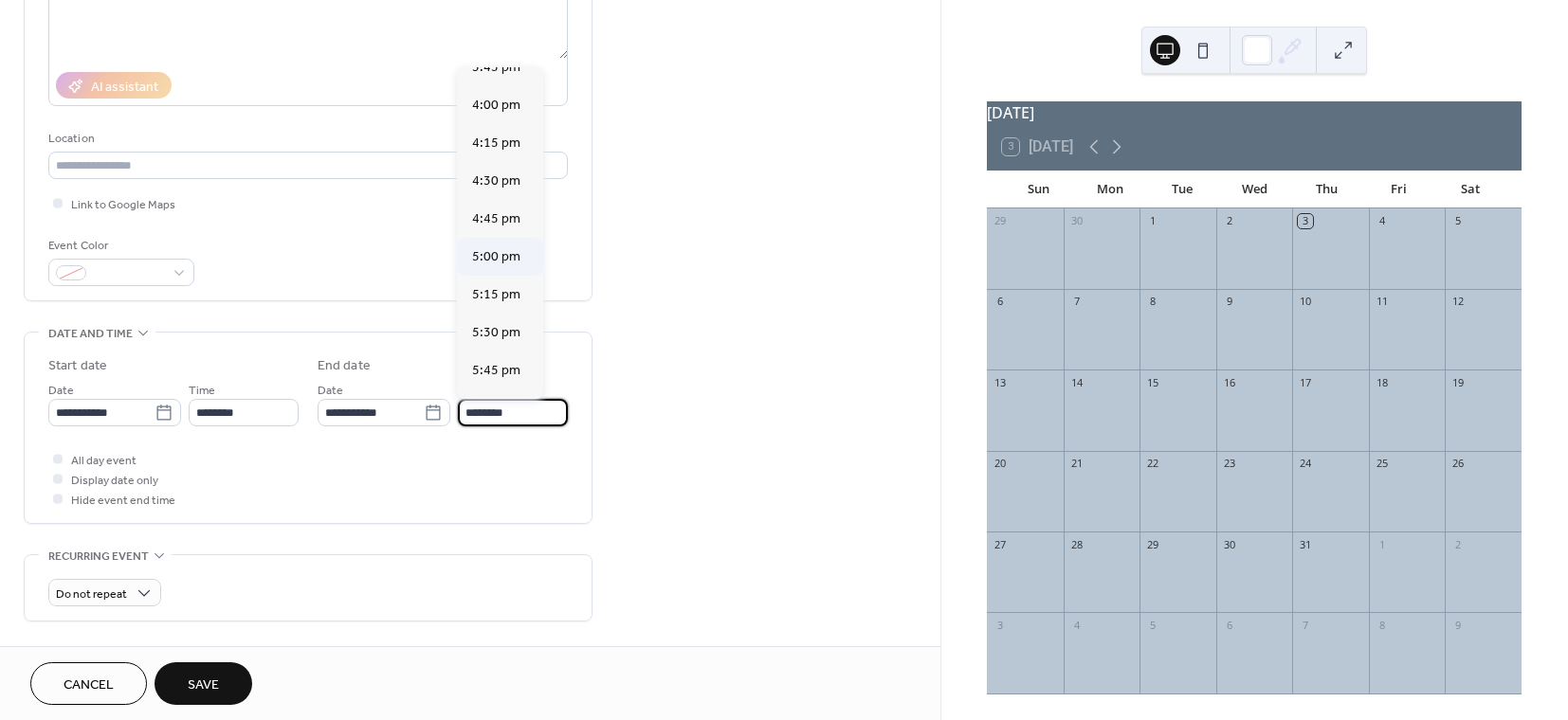 type on "*******" 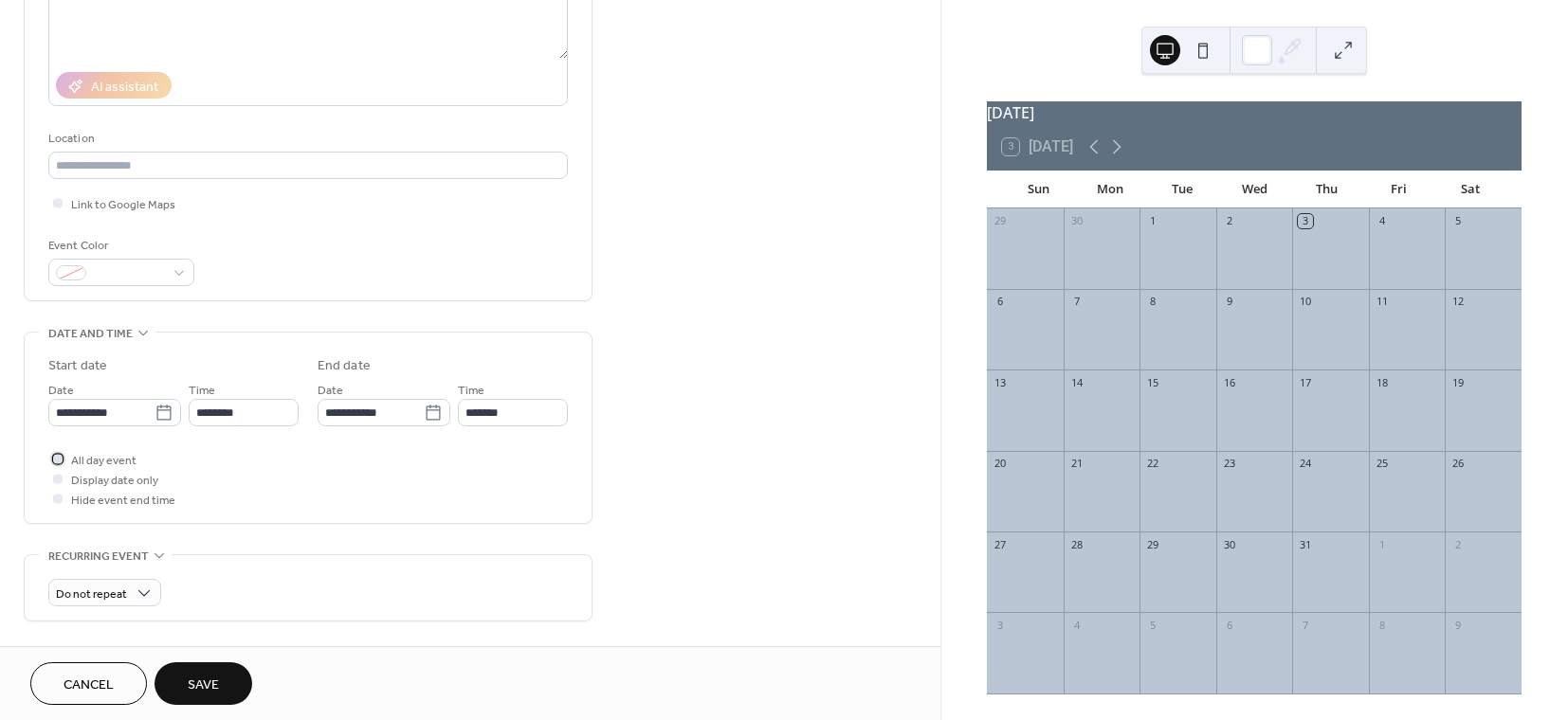 click at bounding box center [58, 459] 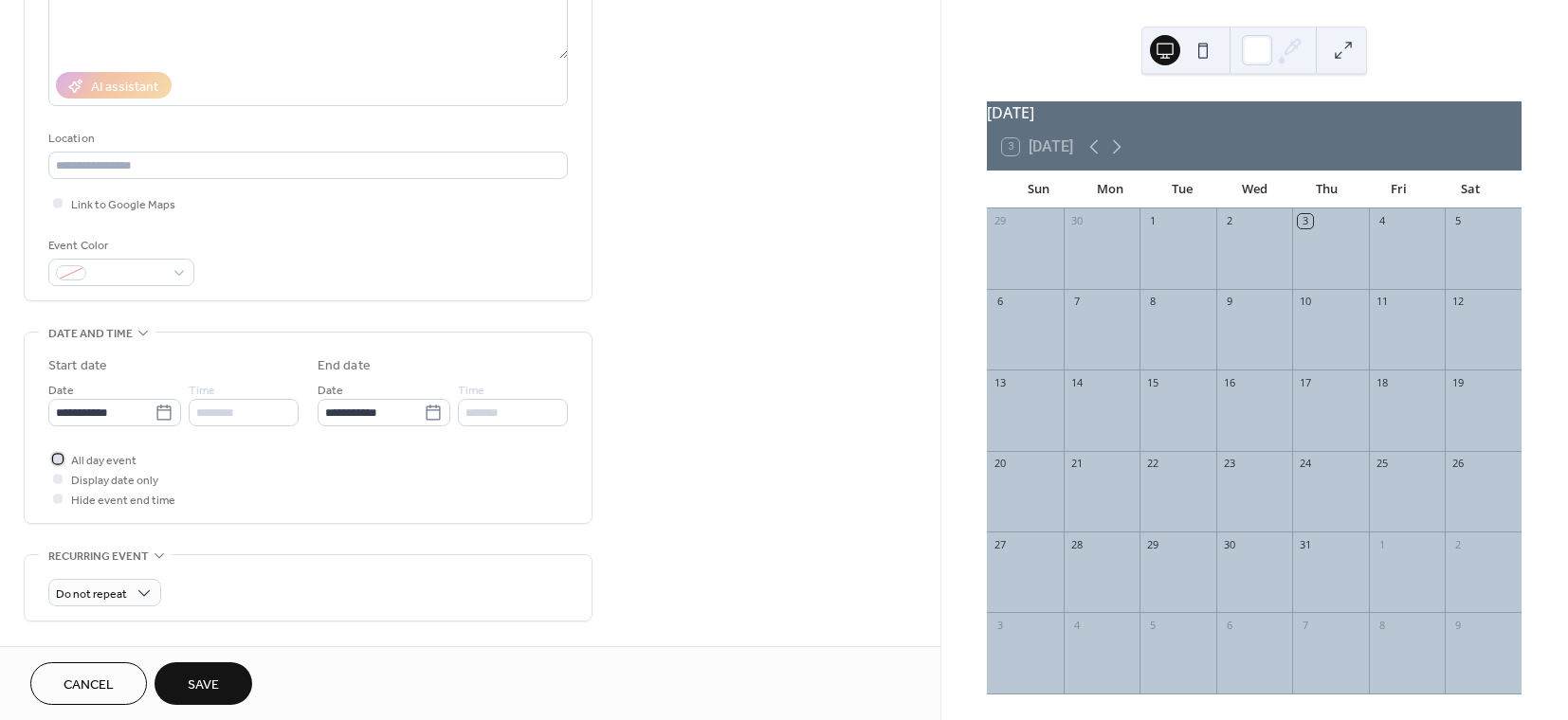 click 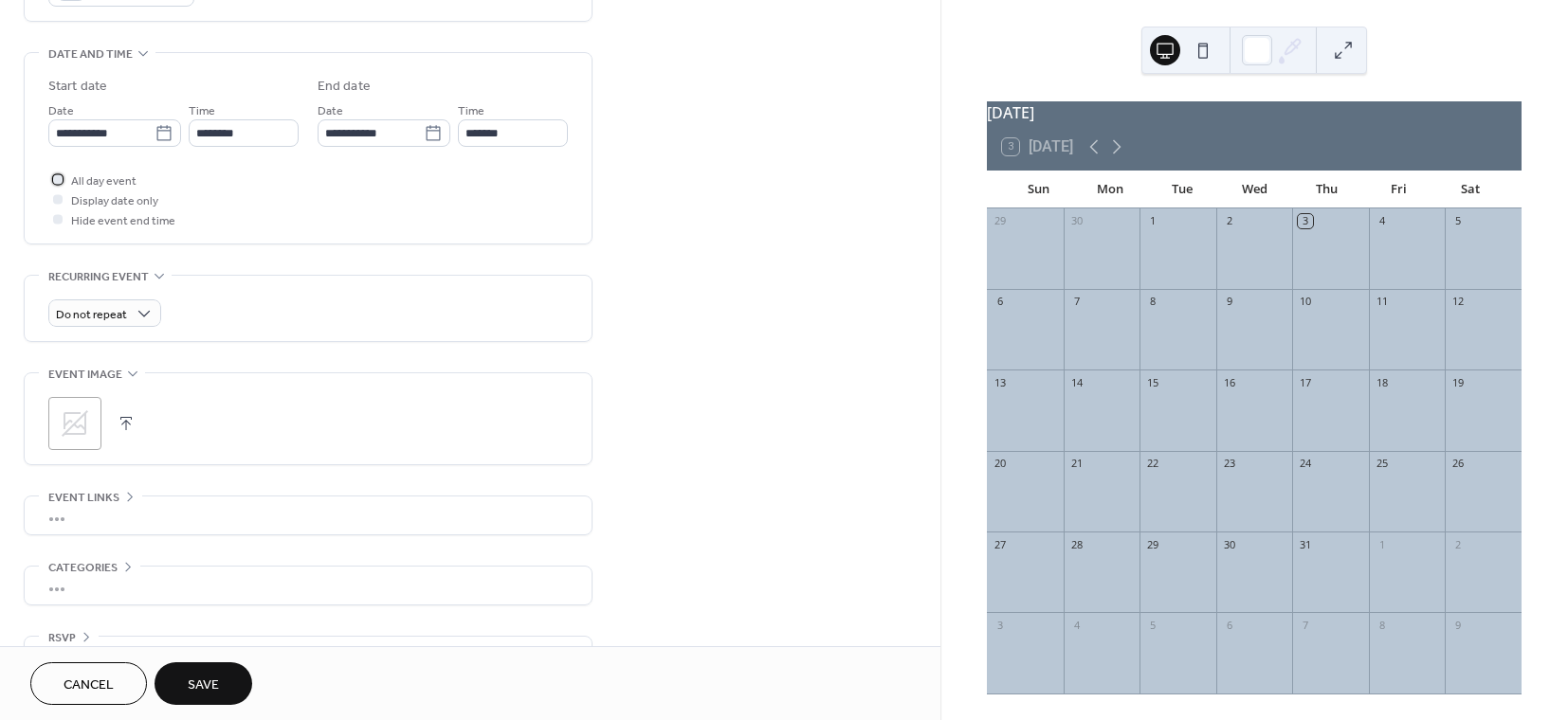scroll, scrollTop: 568, scrollLeft: 0, axis: vertical 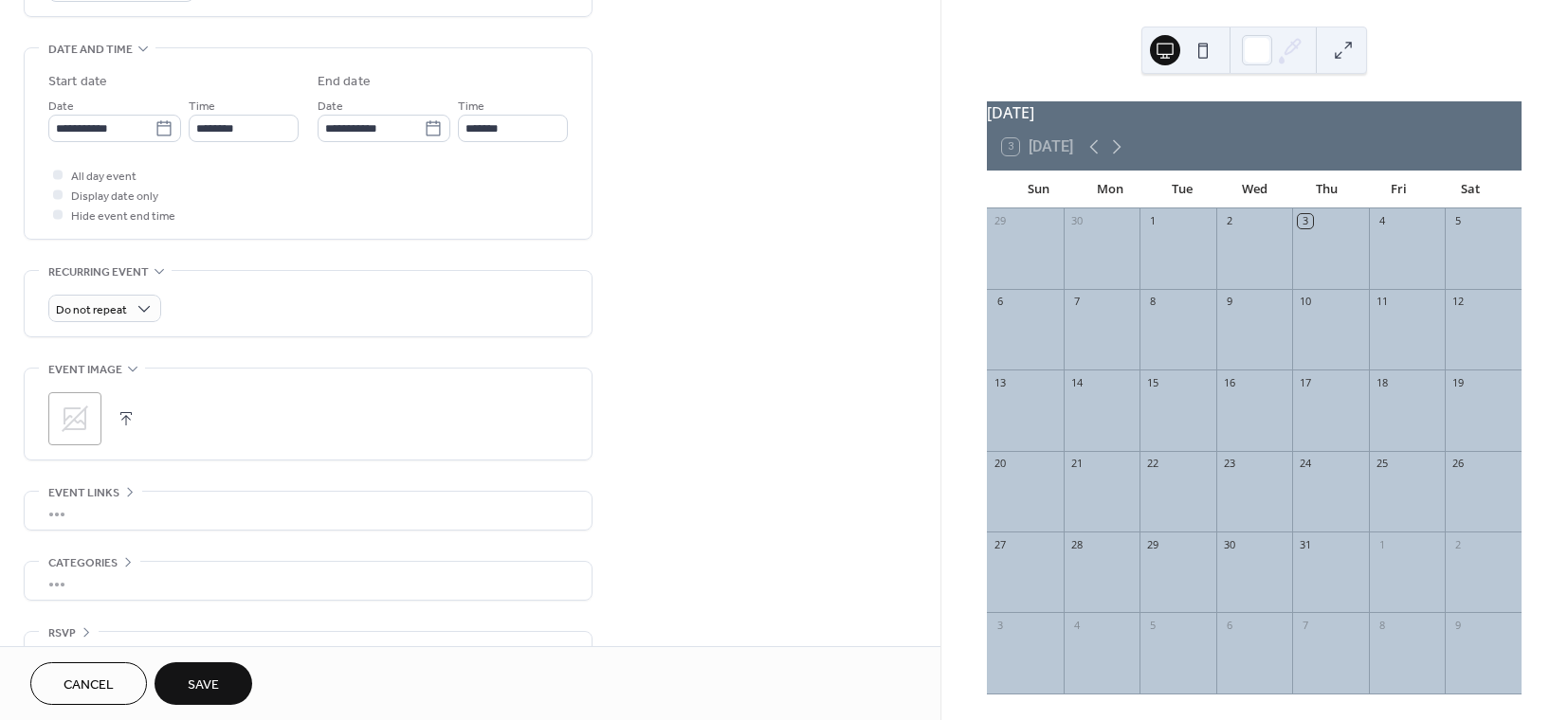 click on "Save" at bounding box center [203, 685] 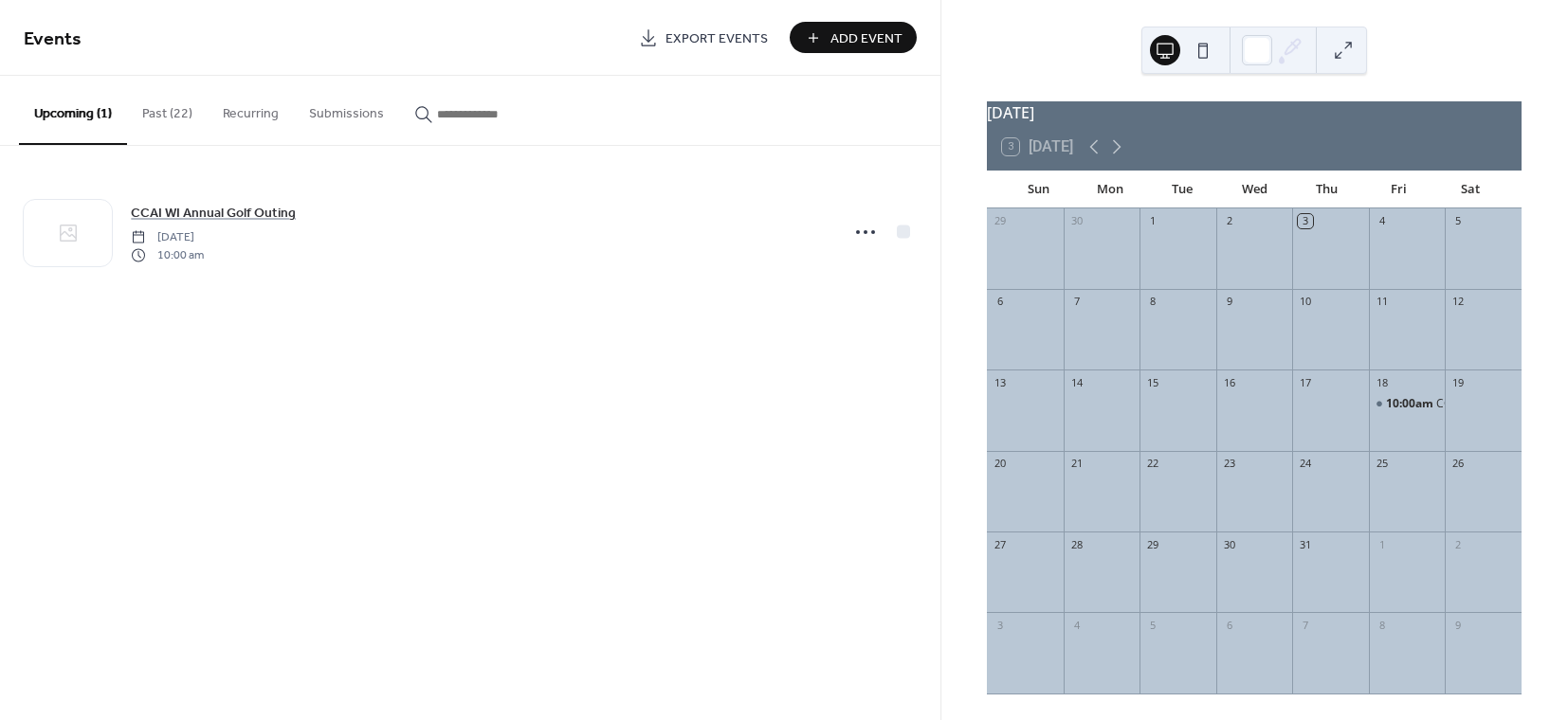 click on "Add Event" at bounding box center (866, 39) 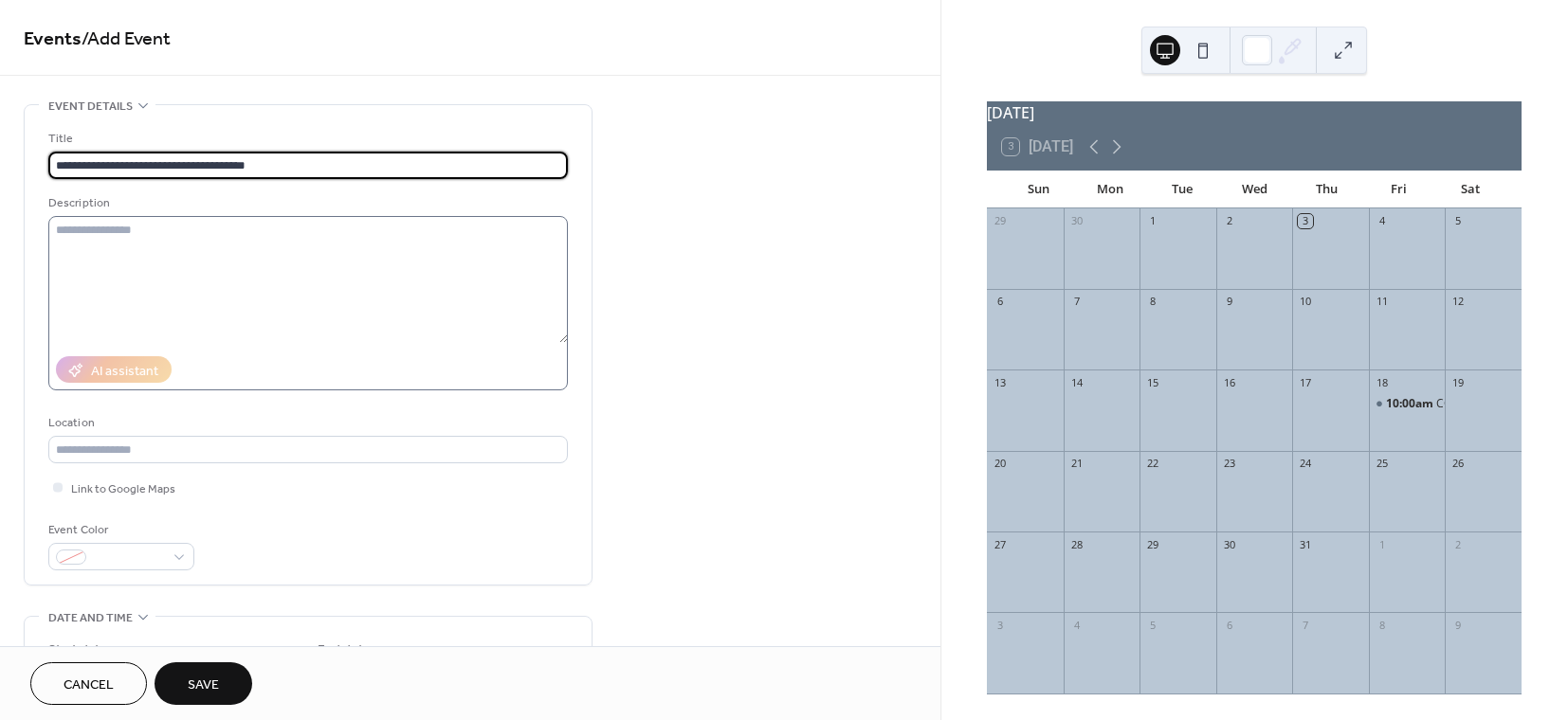 scroll, scrollTop: 1, scrollLeft: 0, axis: vertical 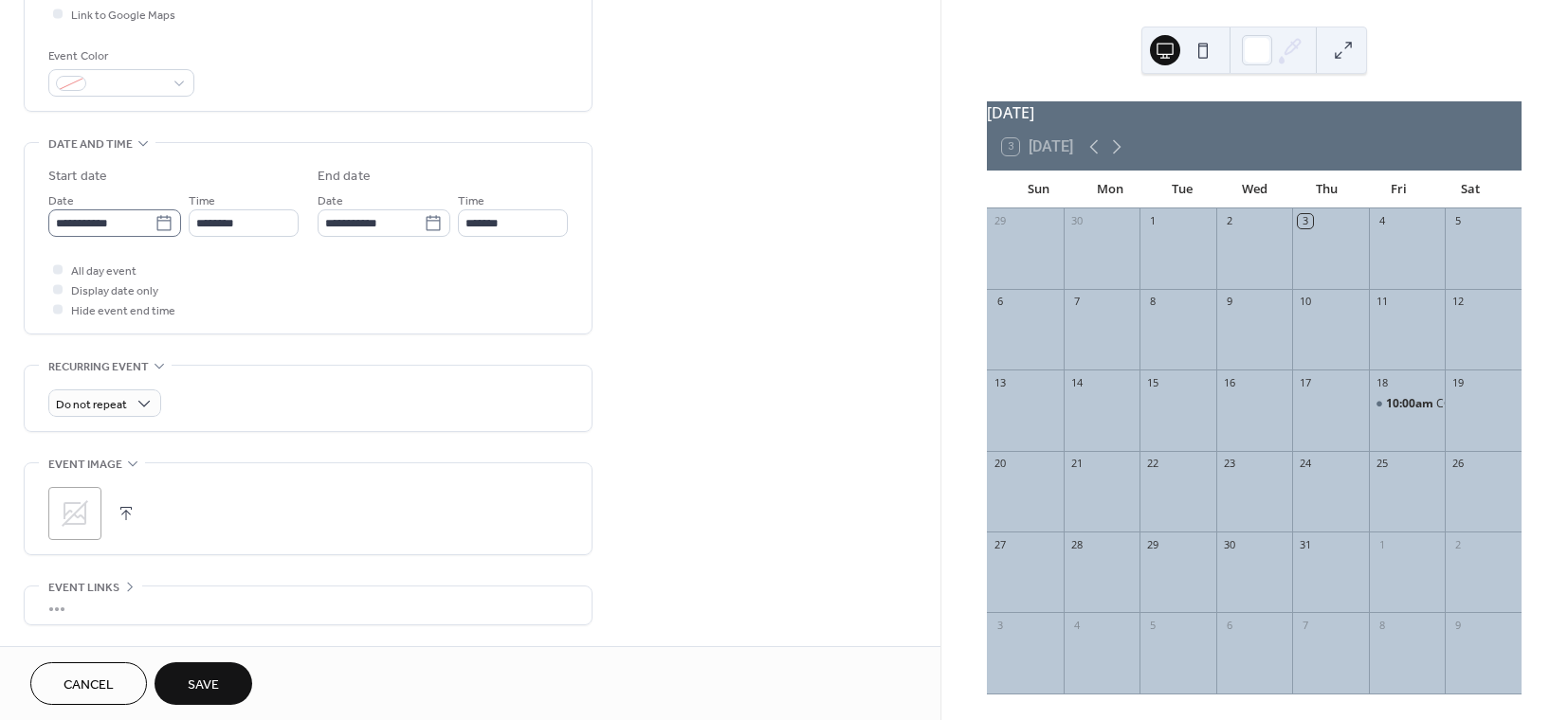 type on "**********" 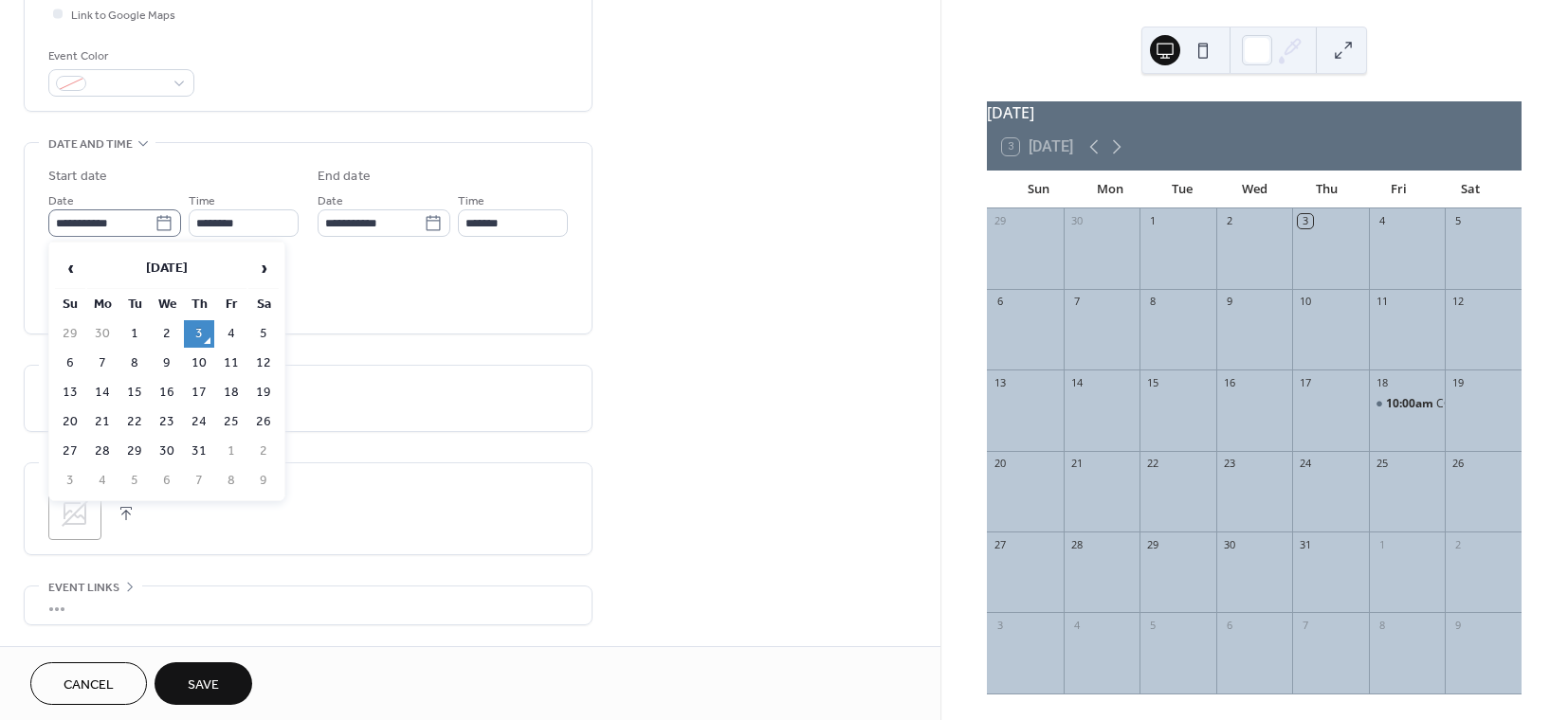 scroll, scrollTop: 0, scrollLeft: 0, axis: both 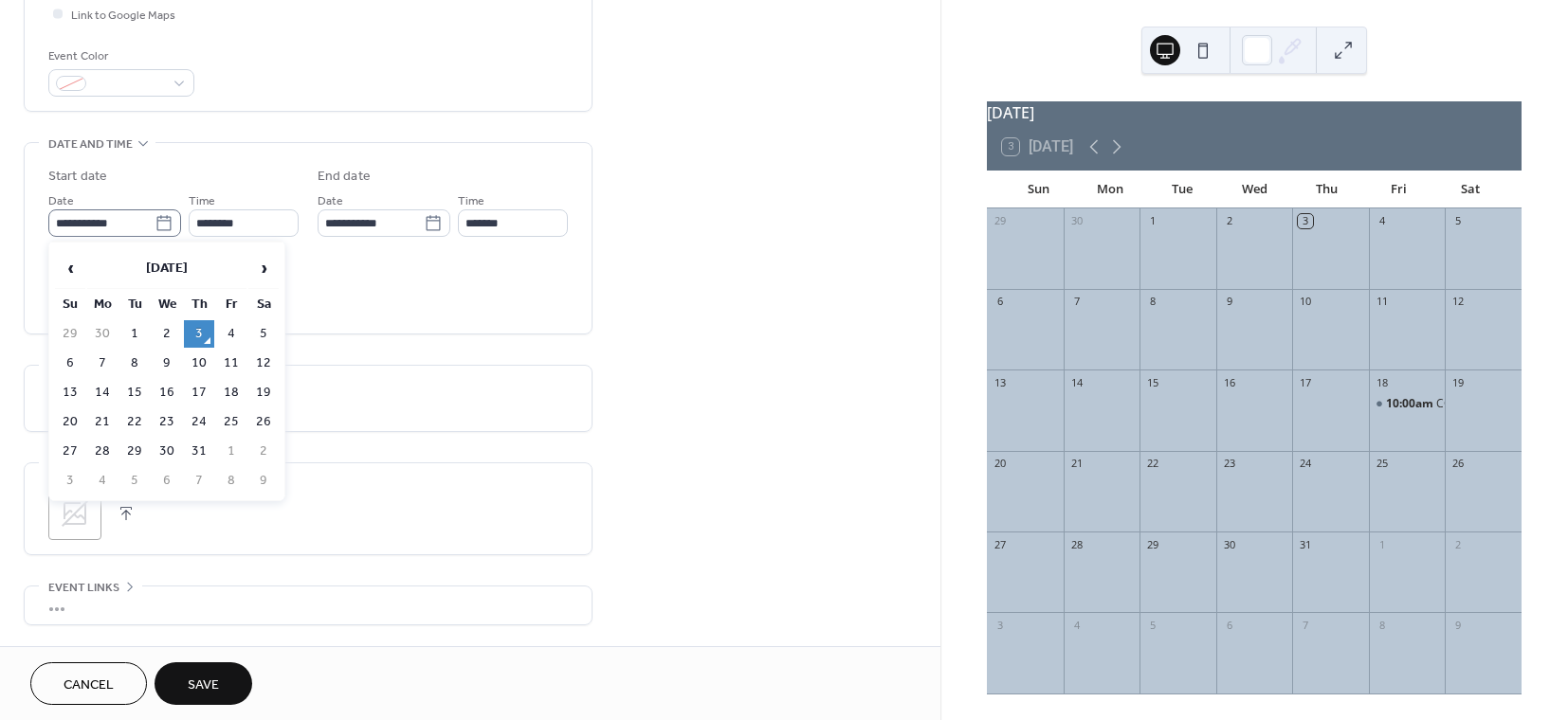 click 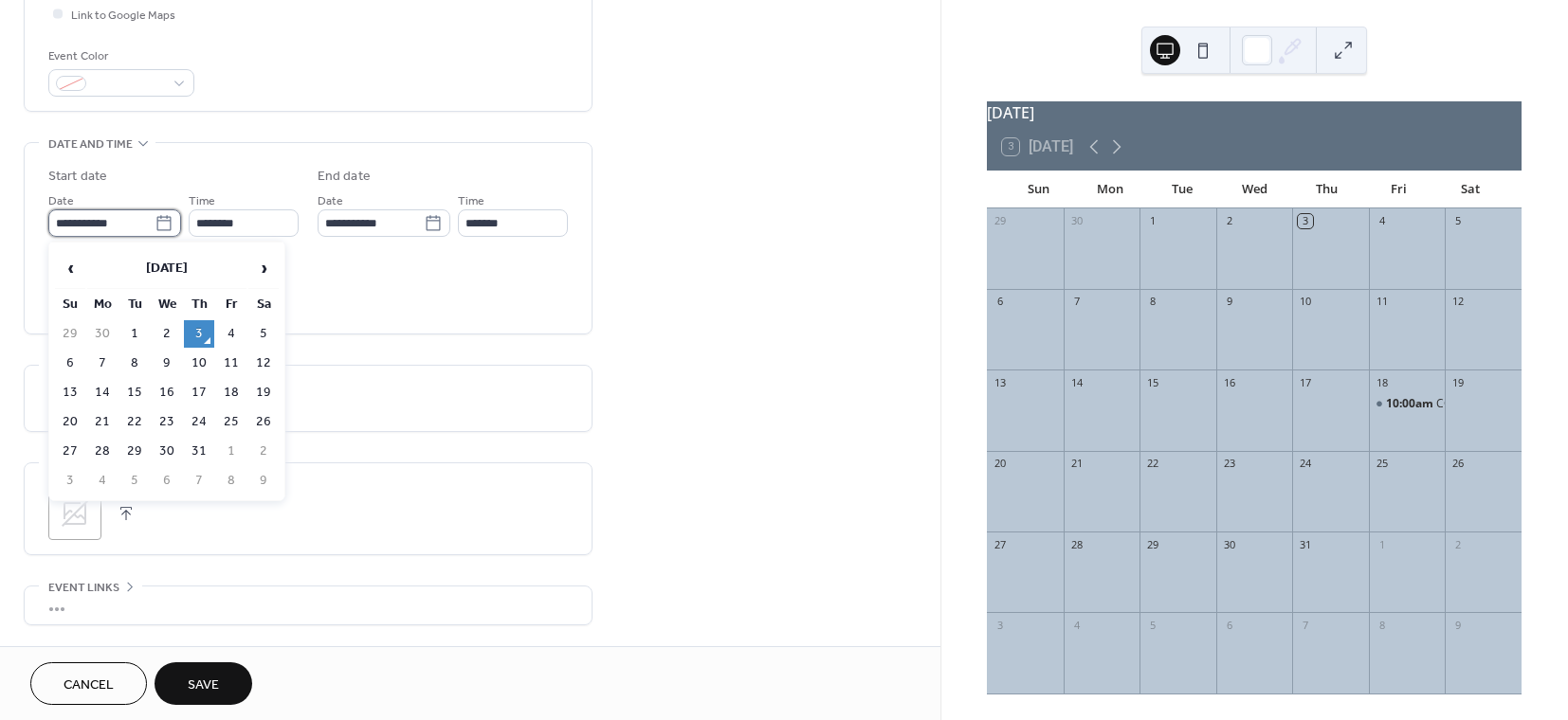 click on "**********" at bounding box center (101, 223) 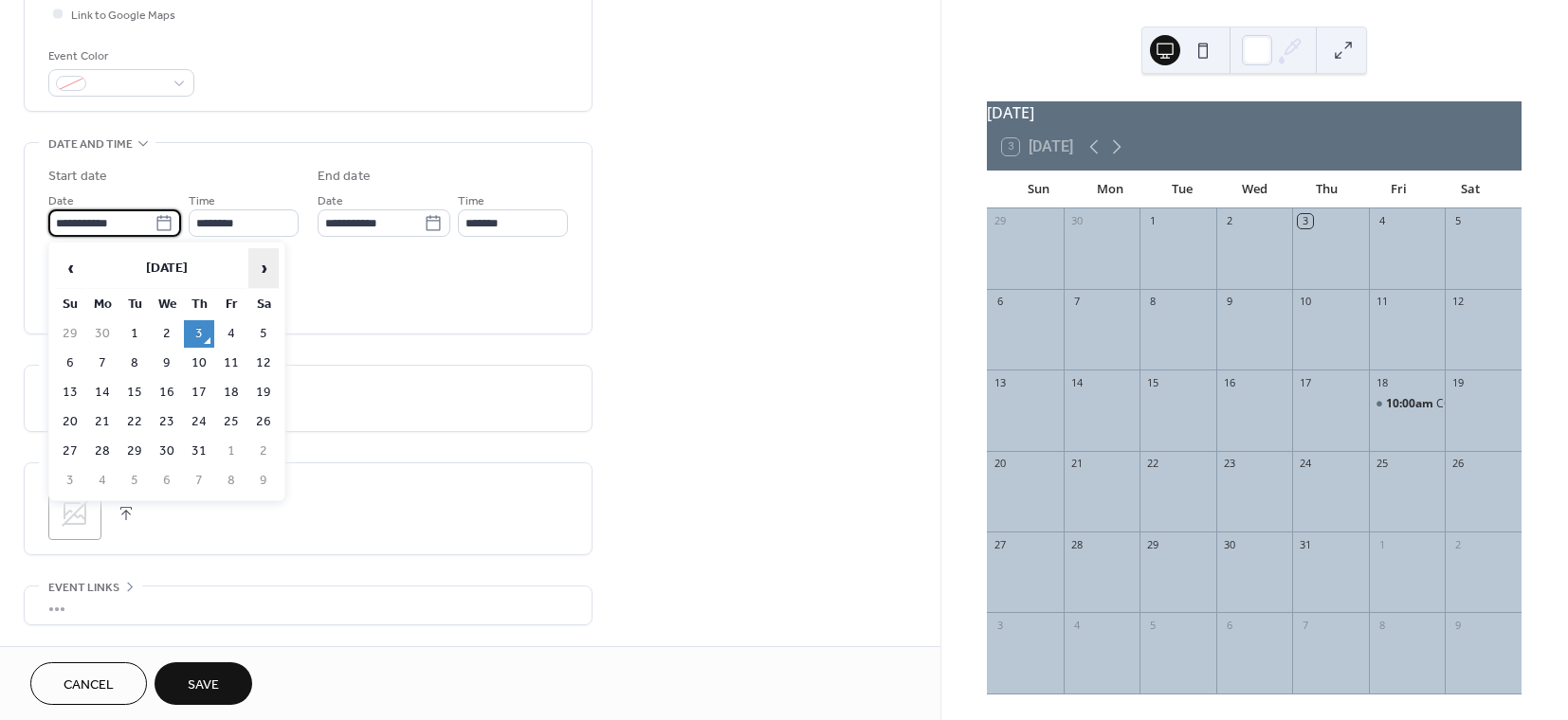 click on "›" at bounding box center [264, 268] 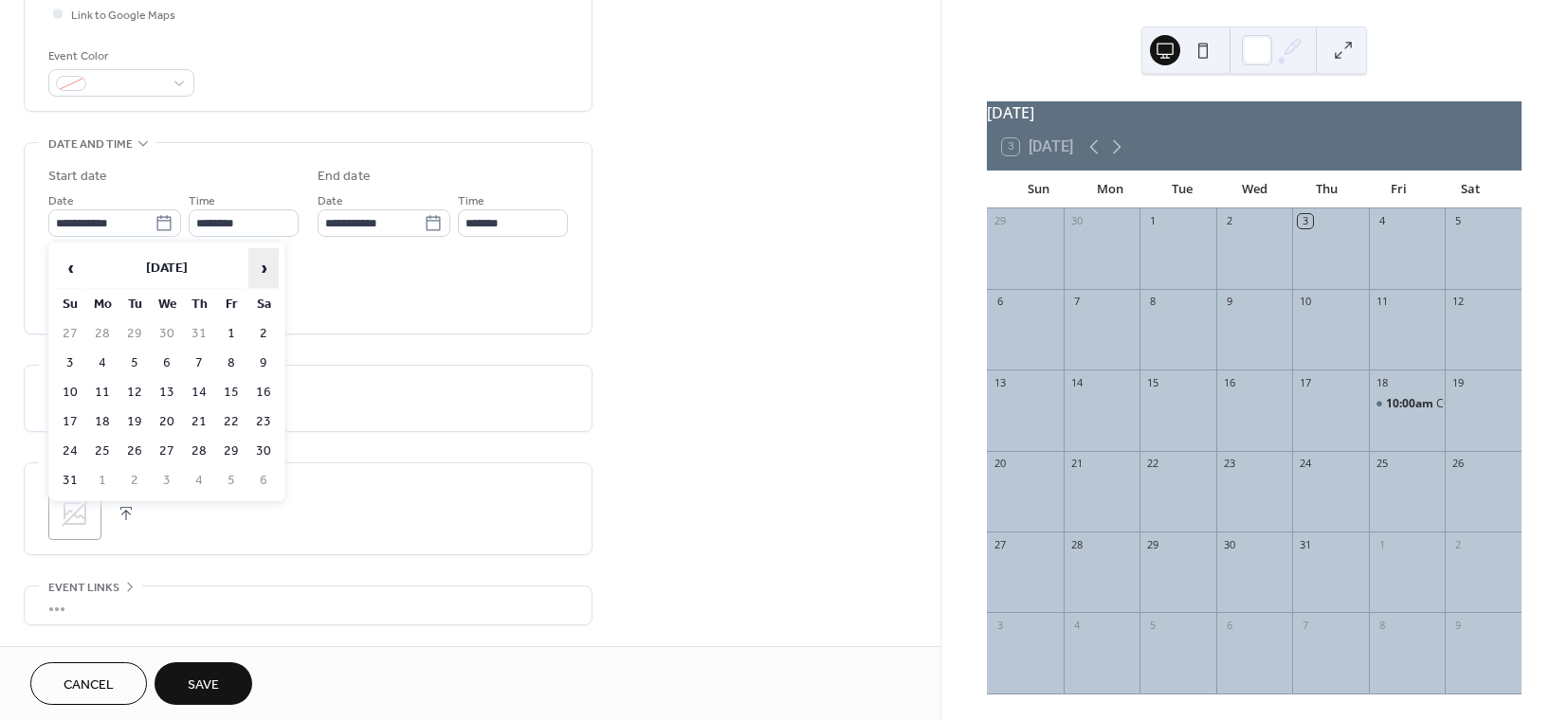 click on "›" at bounding box center [264, 268] 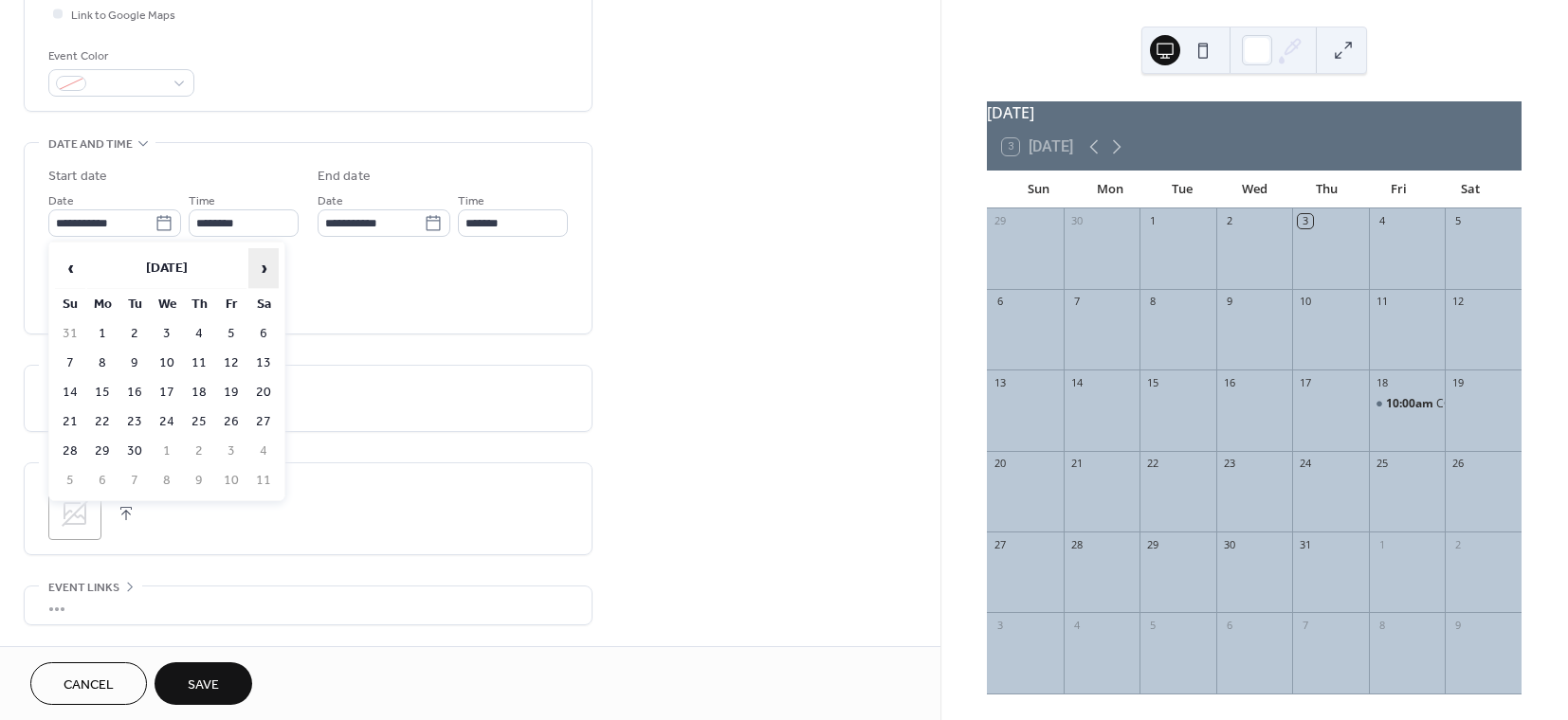 click on "›" at bounding box center [264, 268] 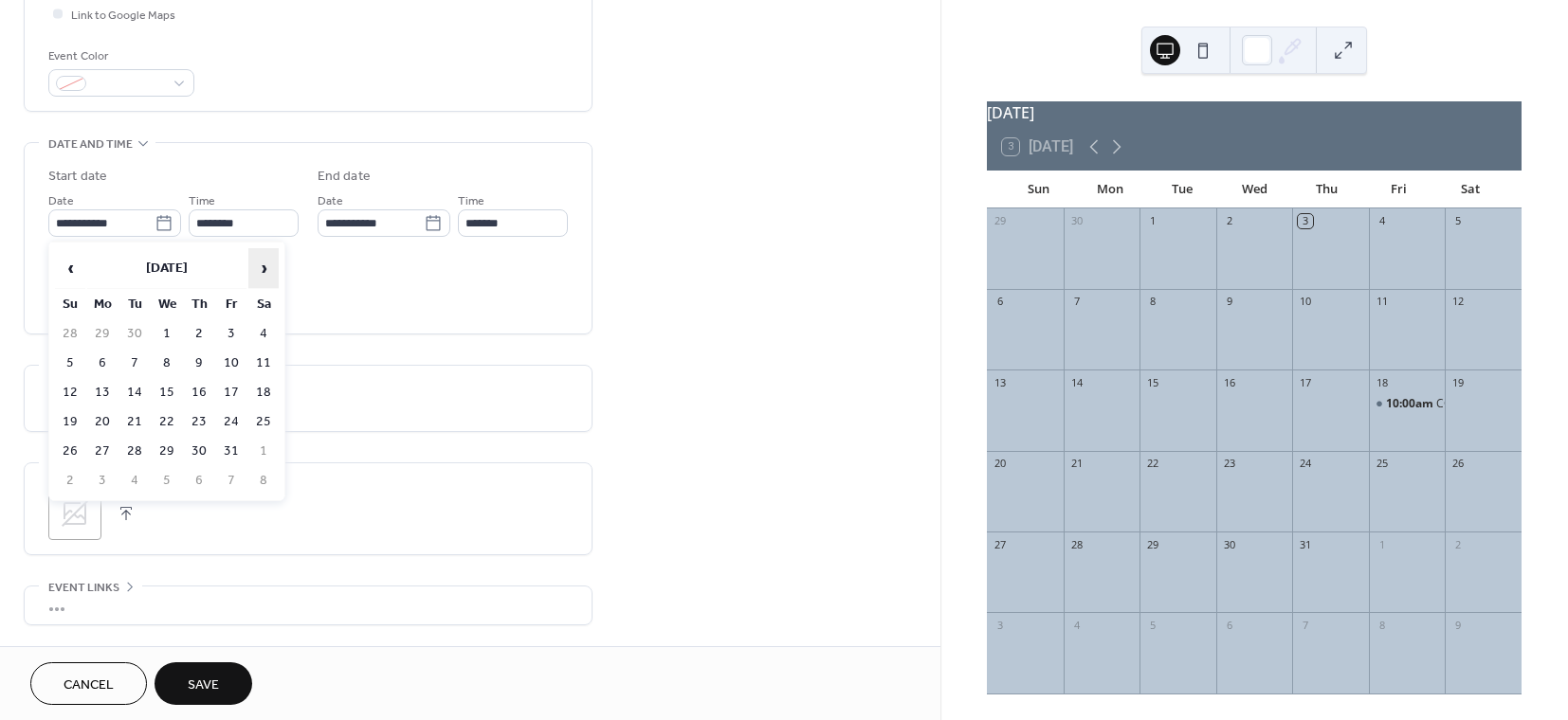 click on "›" at bounding box center [264, 268] 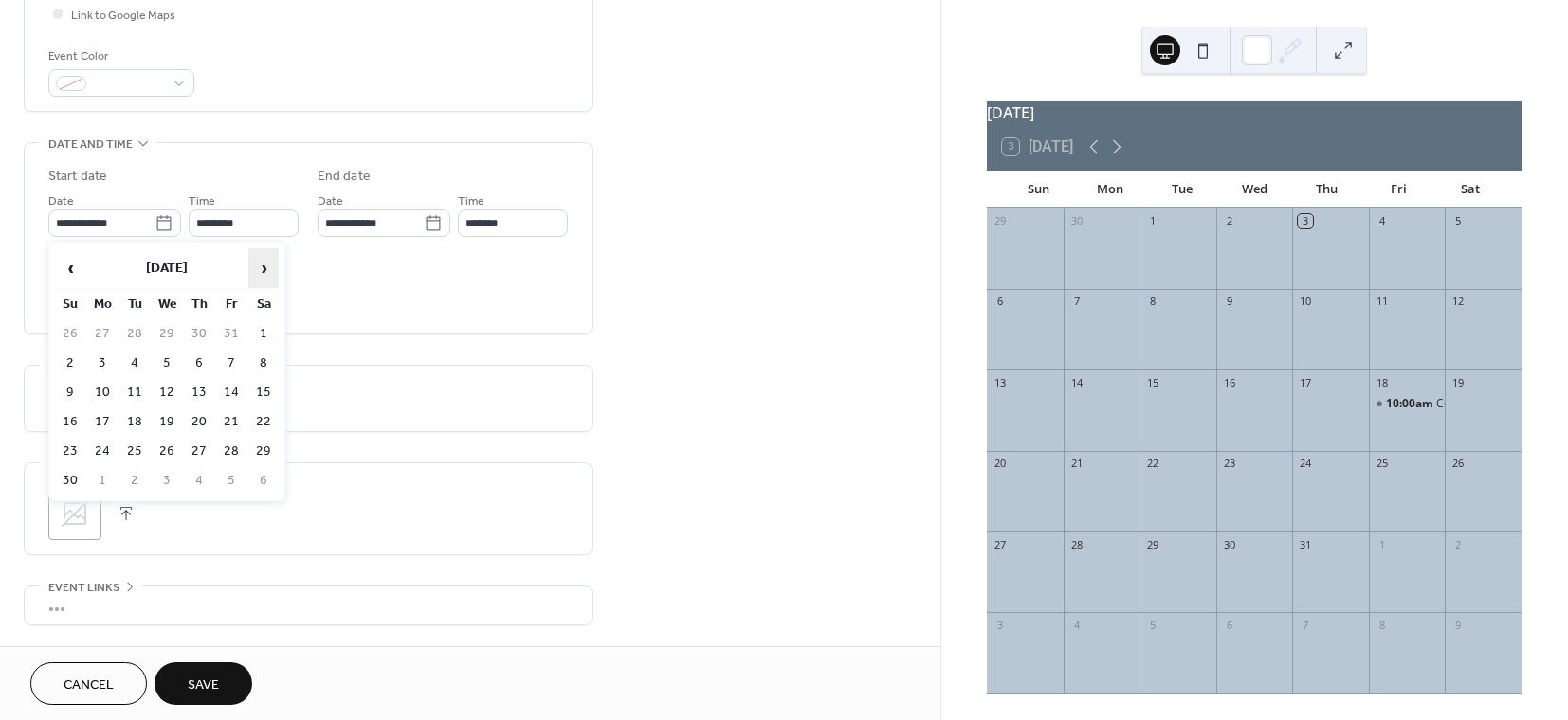 click on "›" at bounding box center (264, 268) 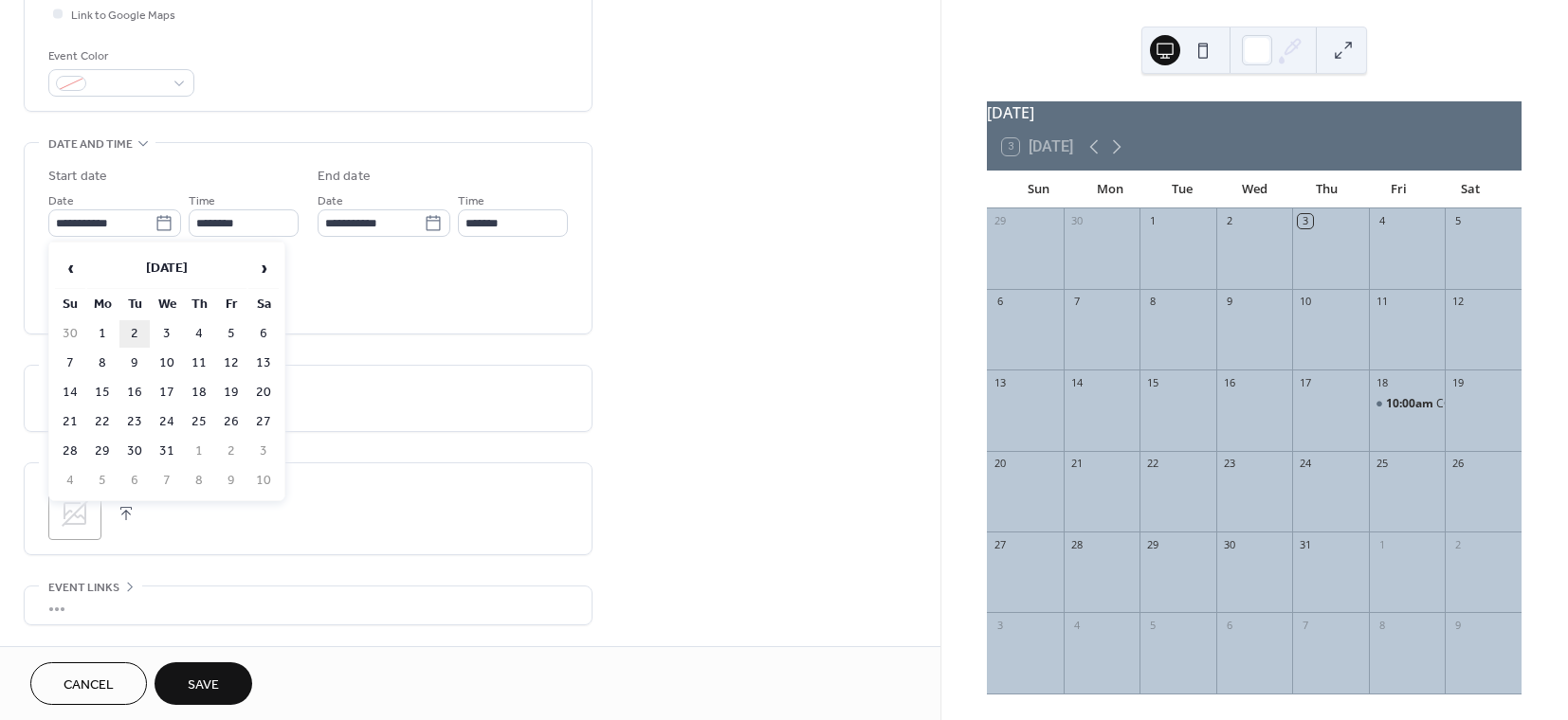 click on "2" at bounding box center (135, 333) 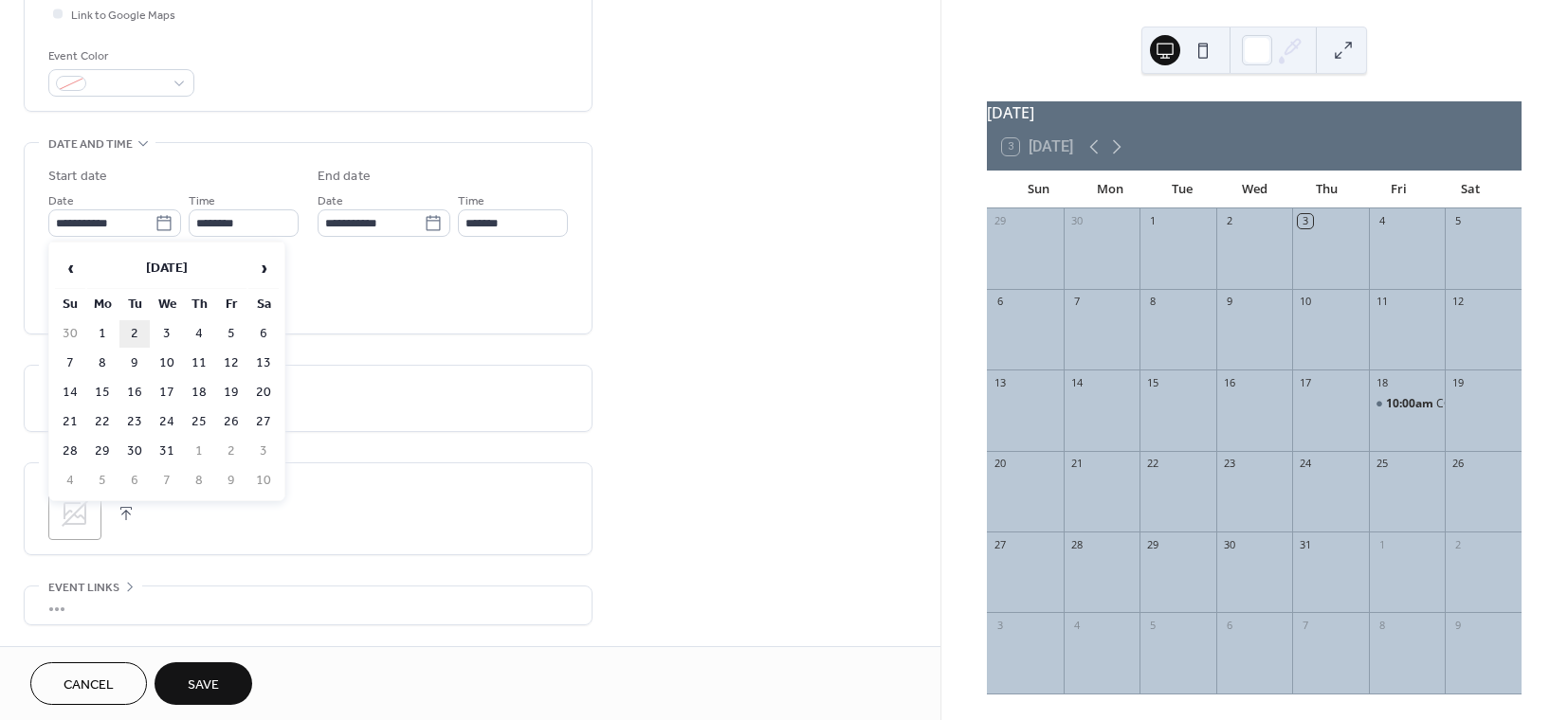 type on "**********" 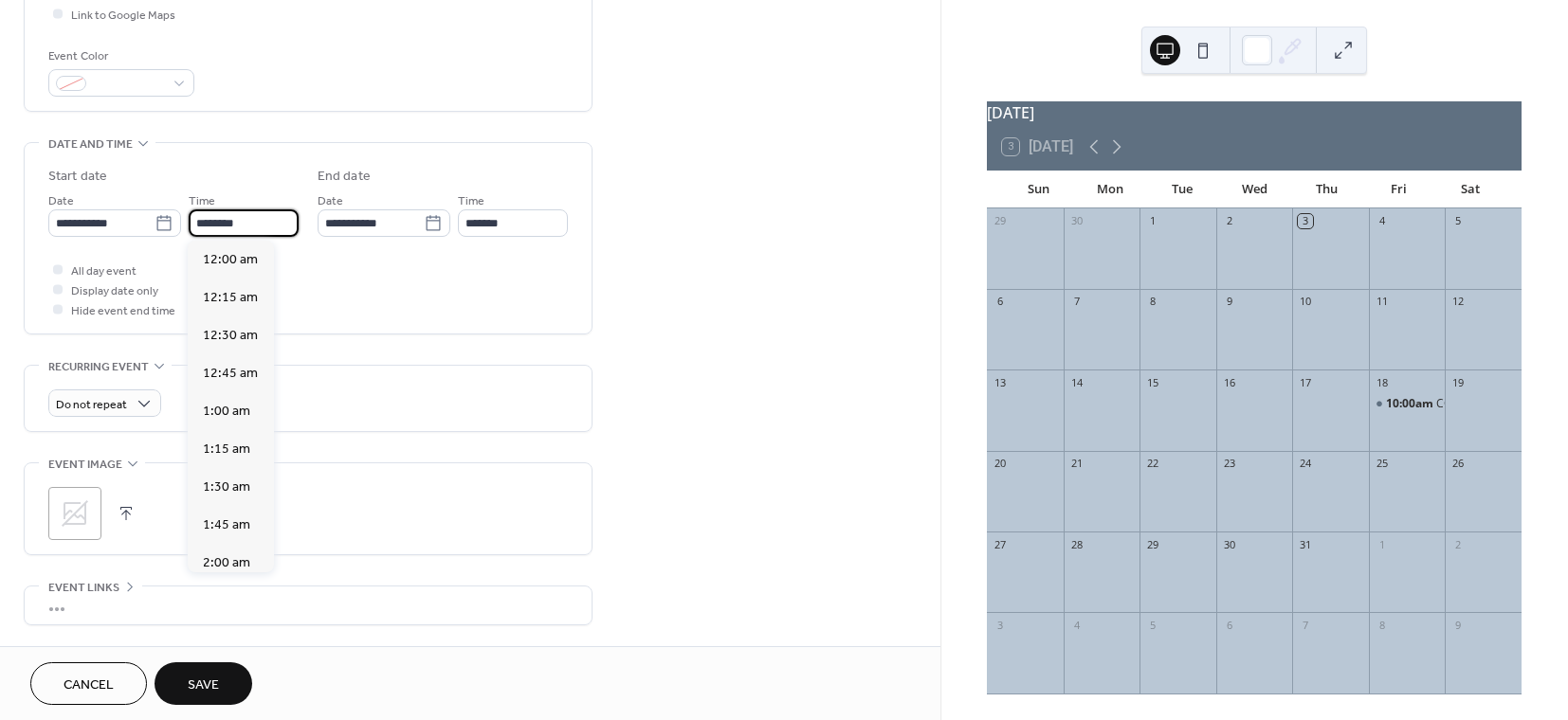 click on "********" at bounding box center [244, 223] 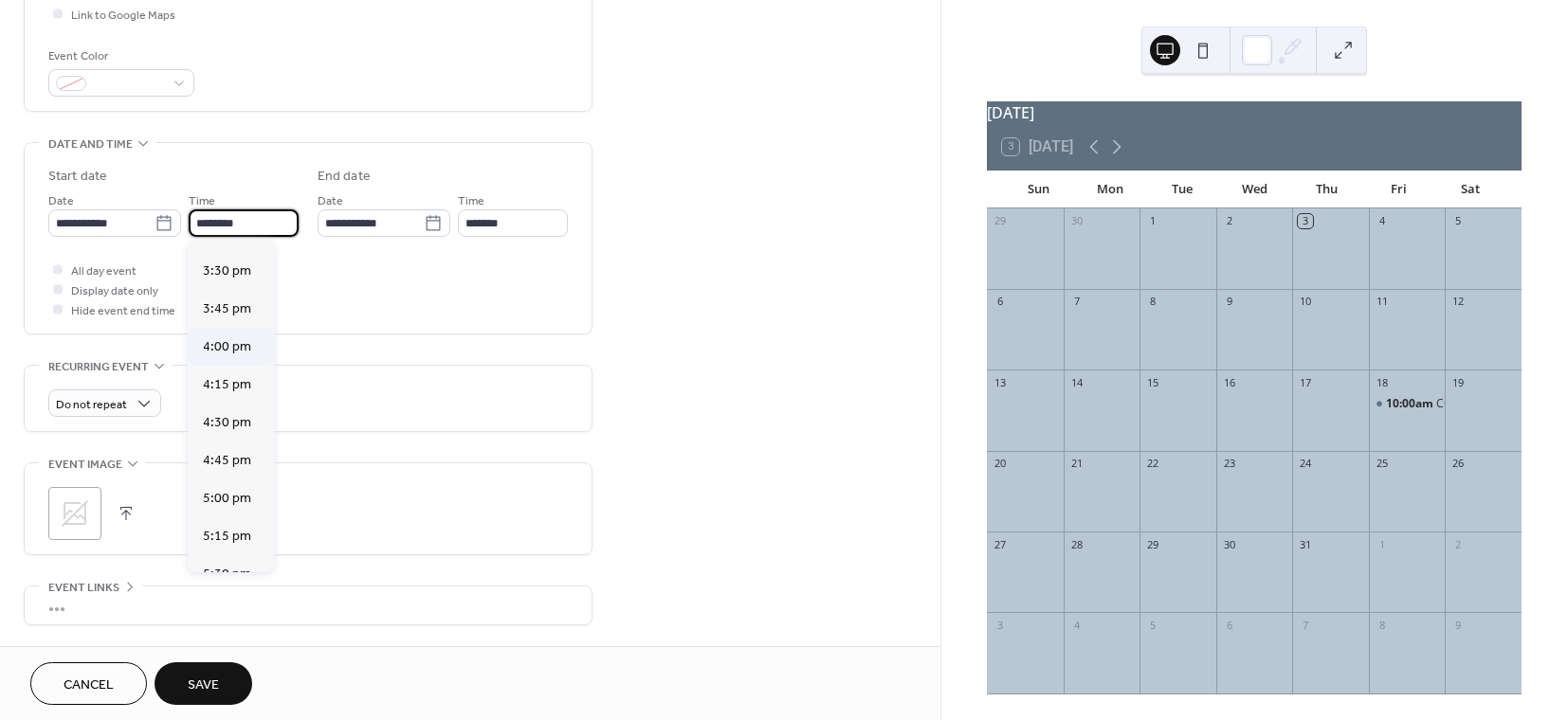scroll, scrollTop: 2433, scrollLeft: 0, axis: vertical 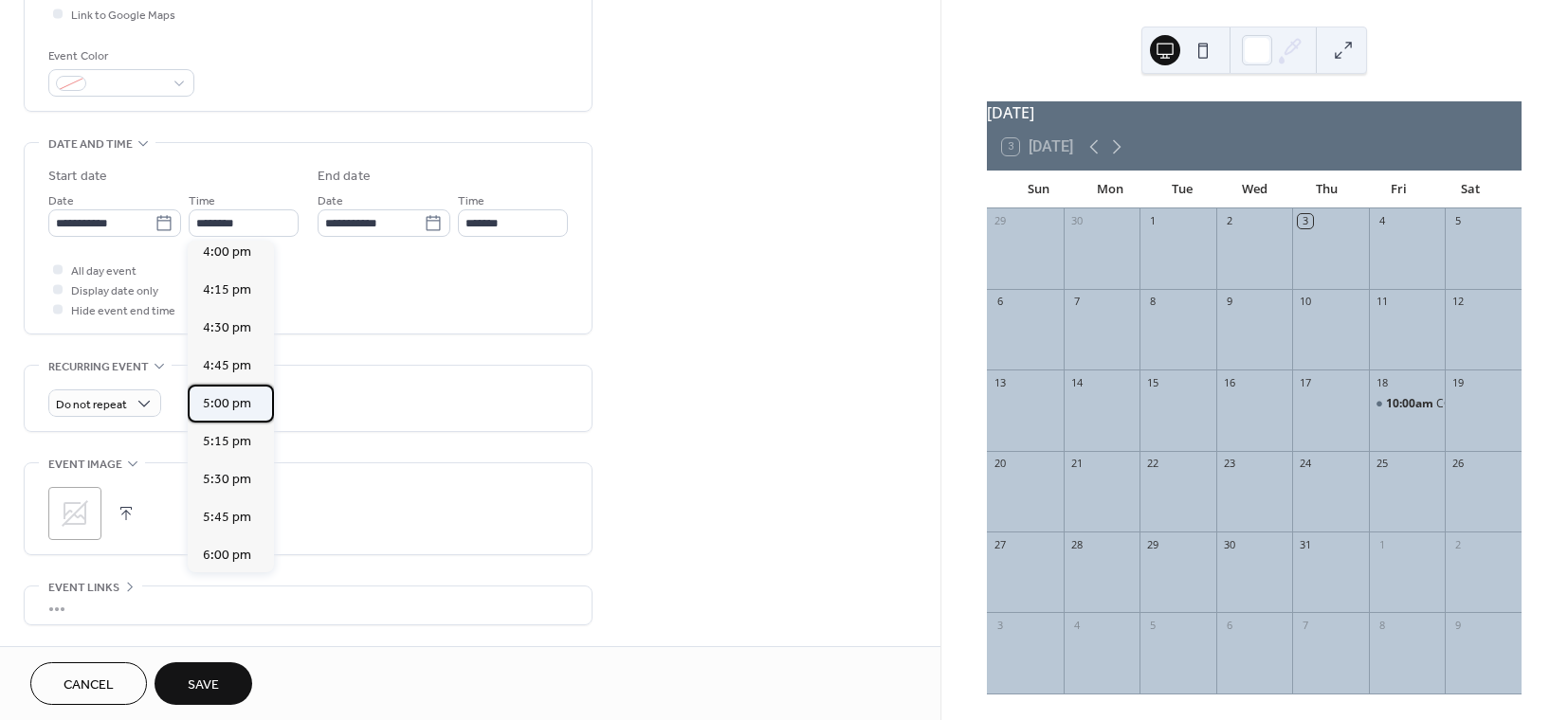 click on "5:00 pm" at bounding box center (230, 404) 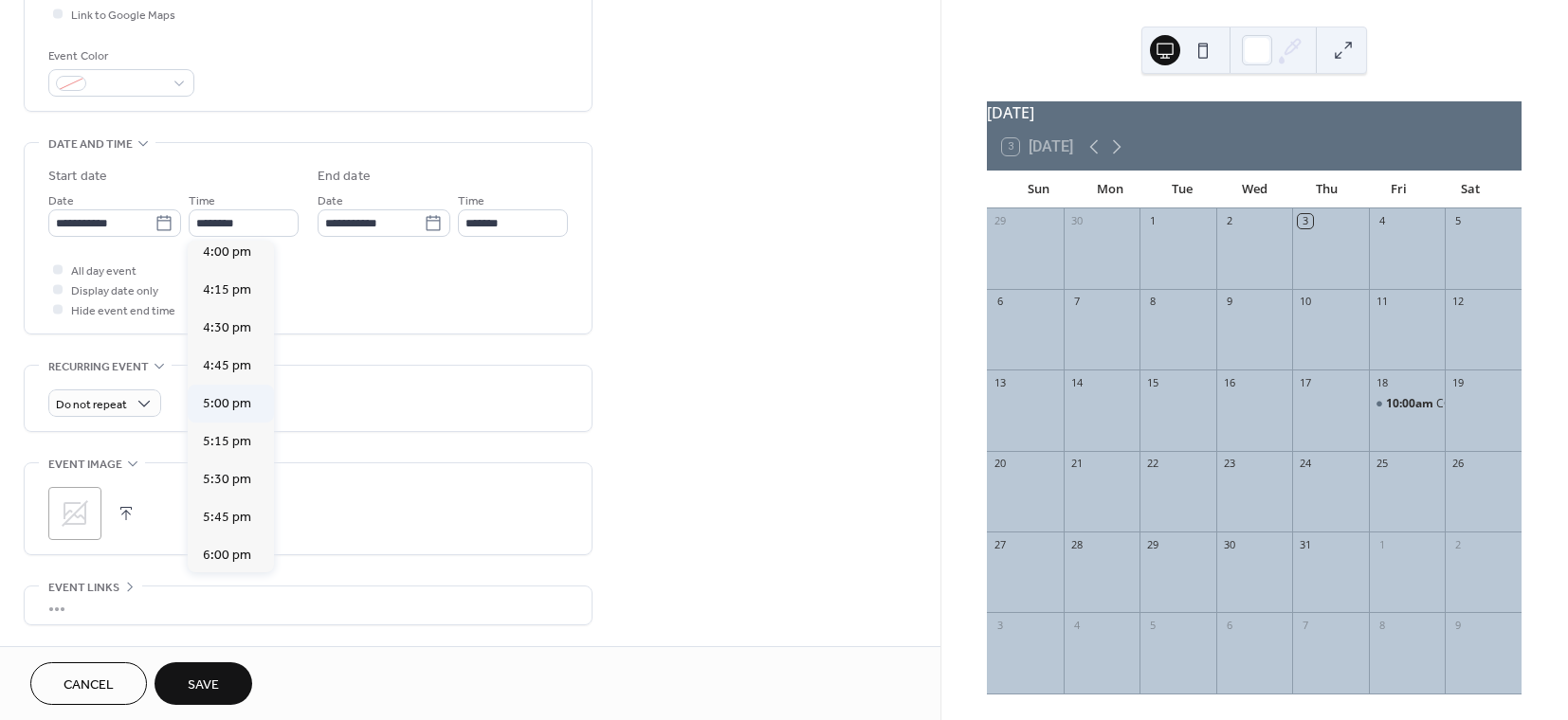 type on "*******" 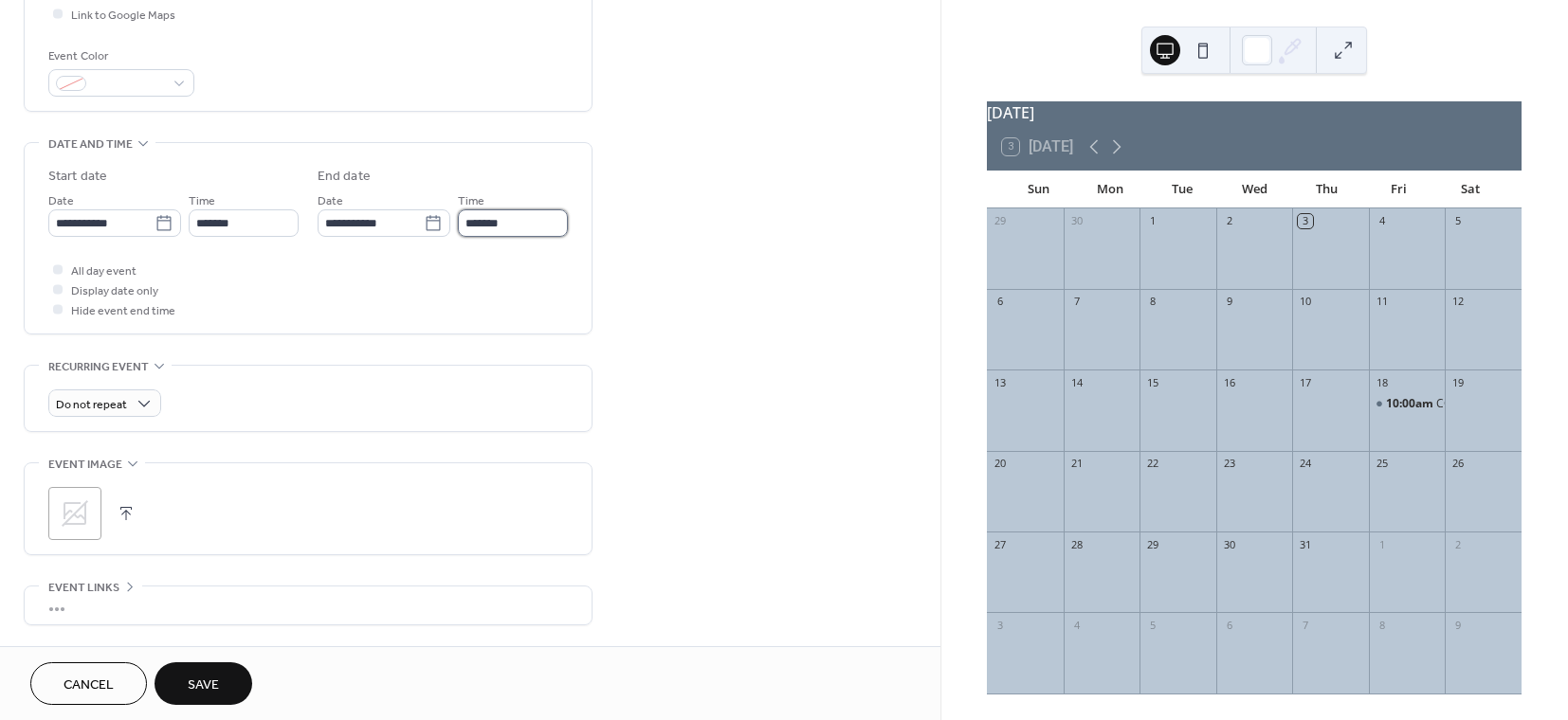 click on "*******" at bounding box center [513, 223] 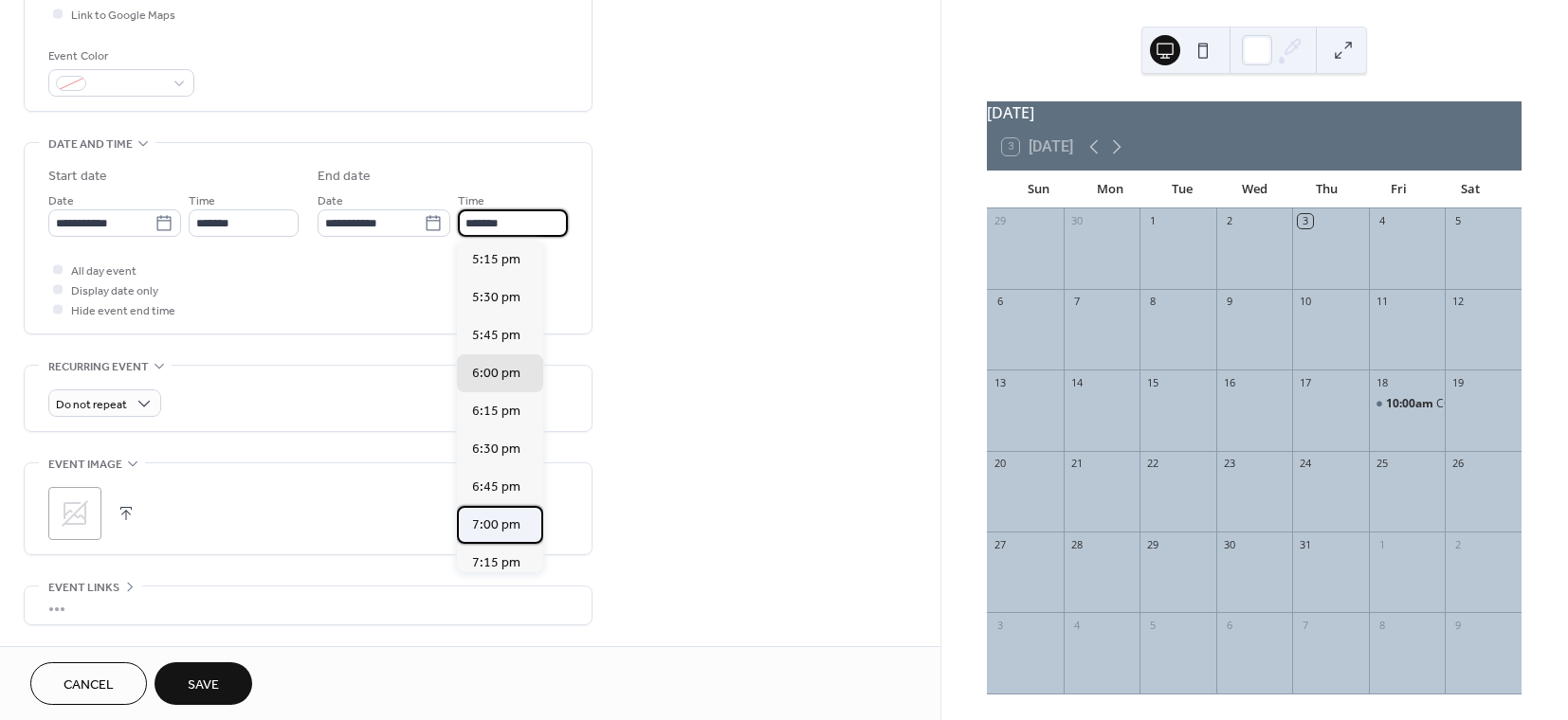 click on "7:00 pm" at bounding box center [496, 525] 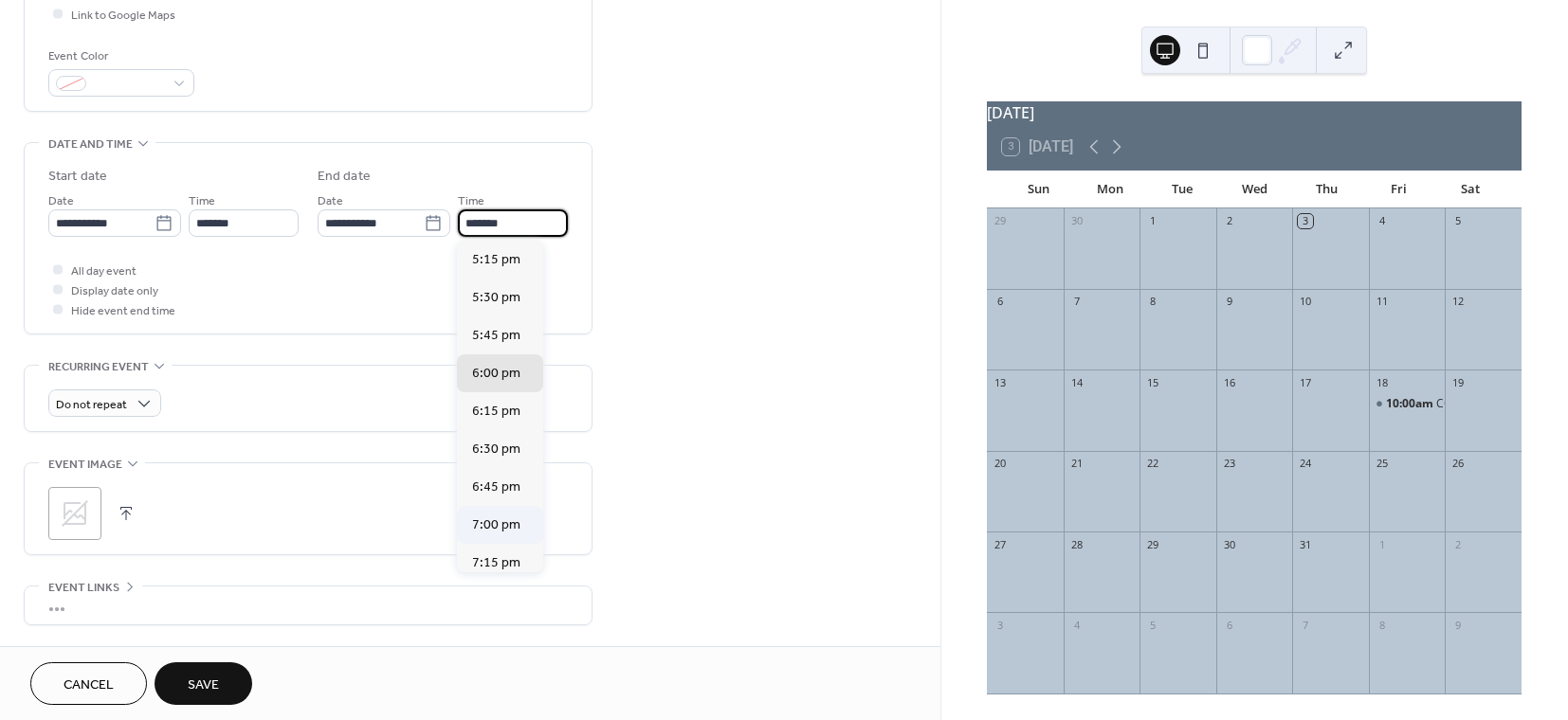 type on "*******" 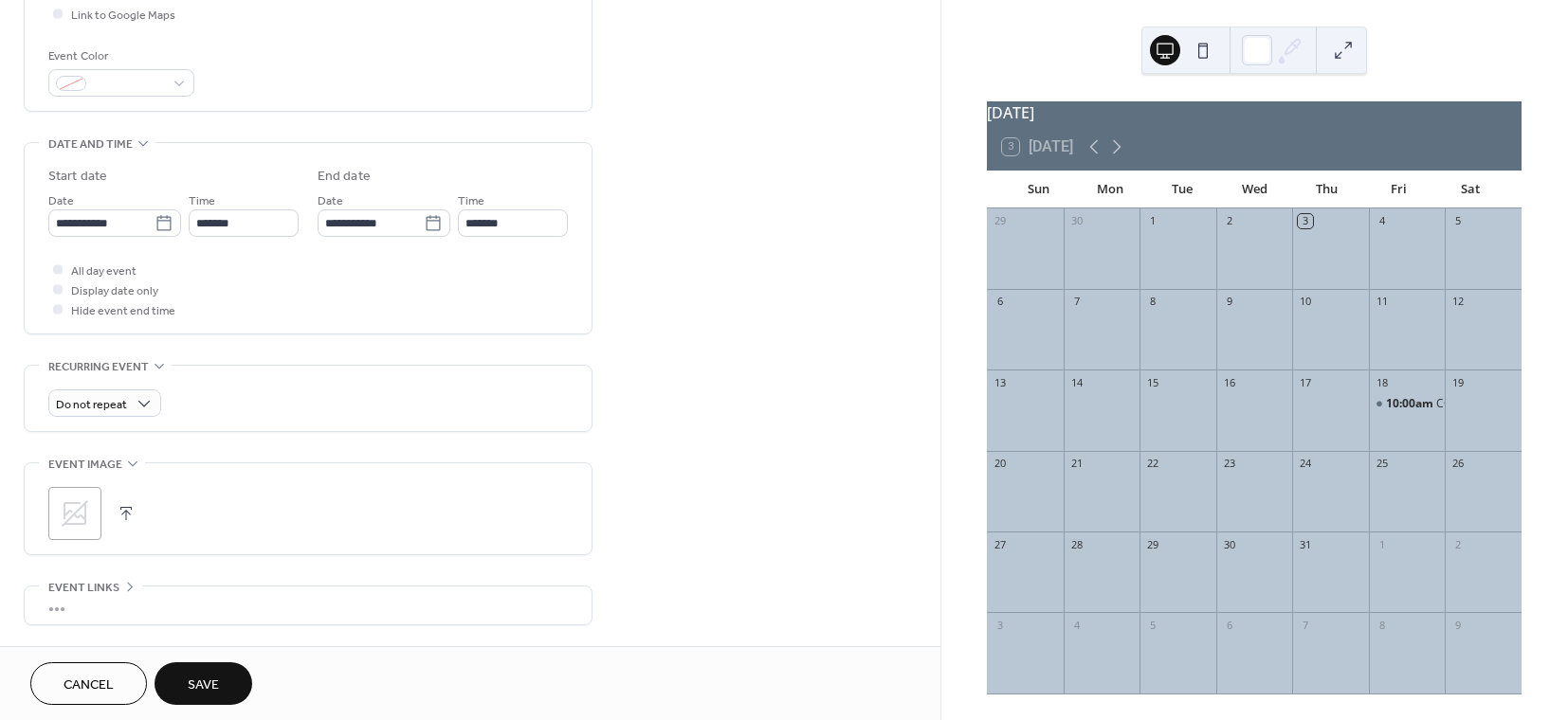 click on "Save" at bounding box center (203, 685) 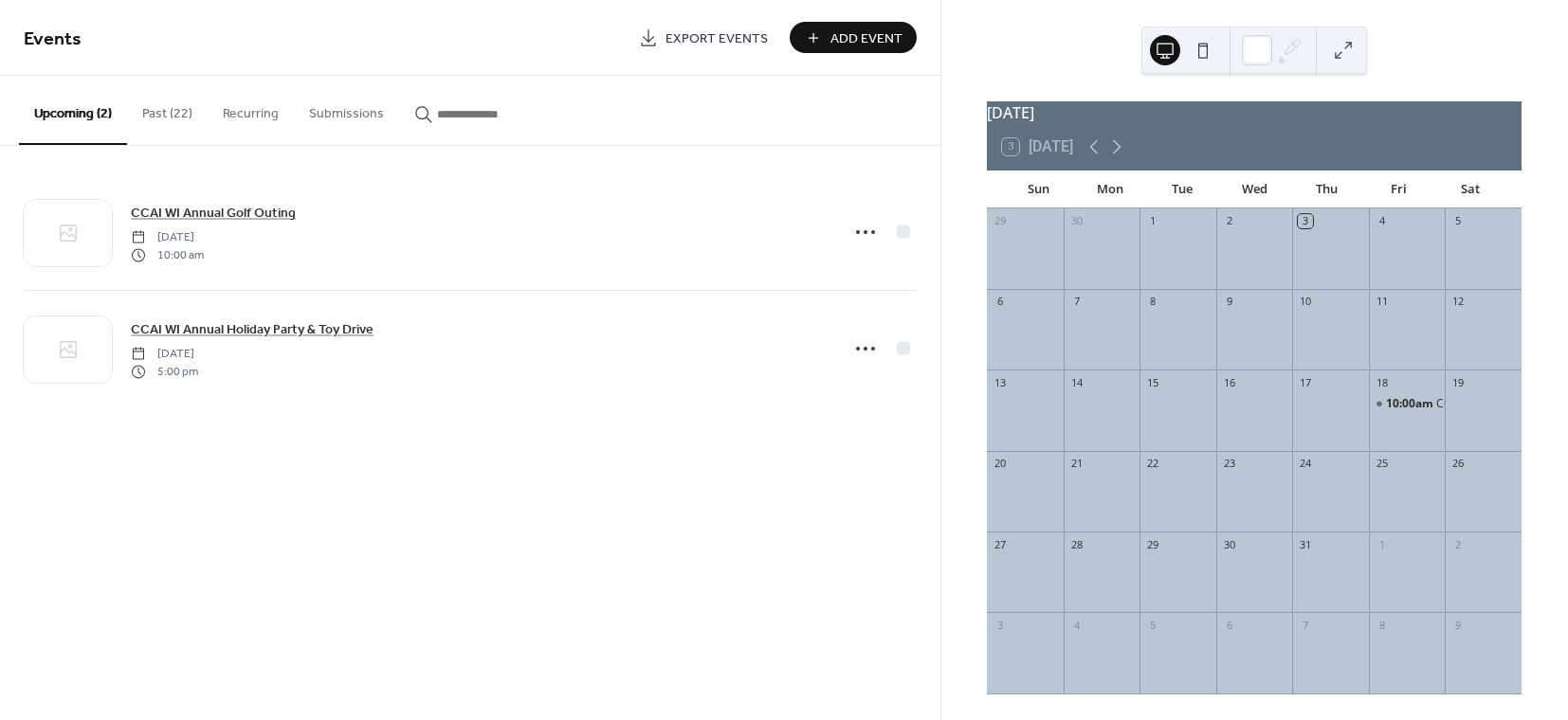 click on "Add Event" at bounding box center [866, 39] 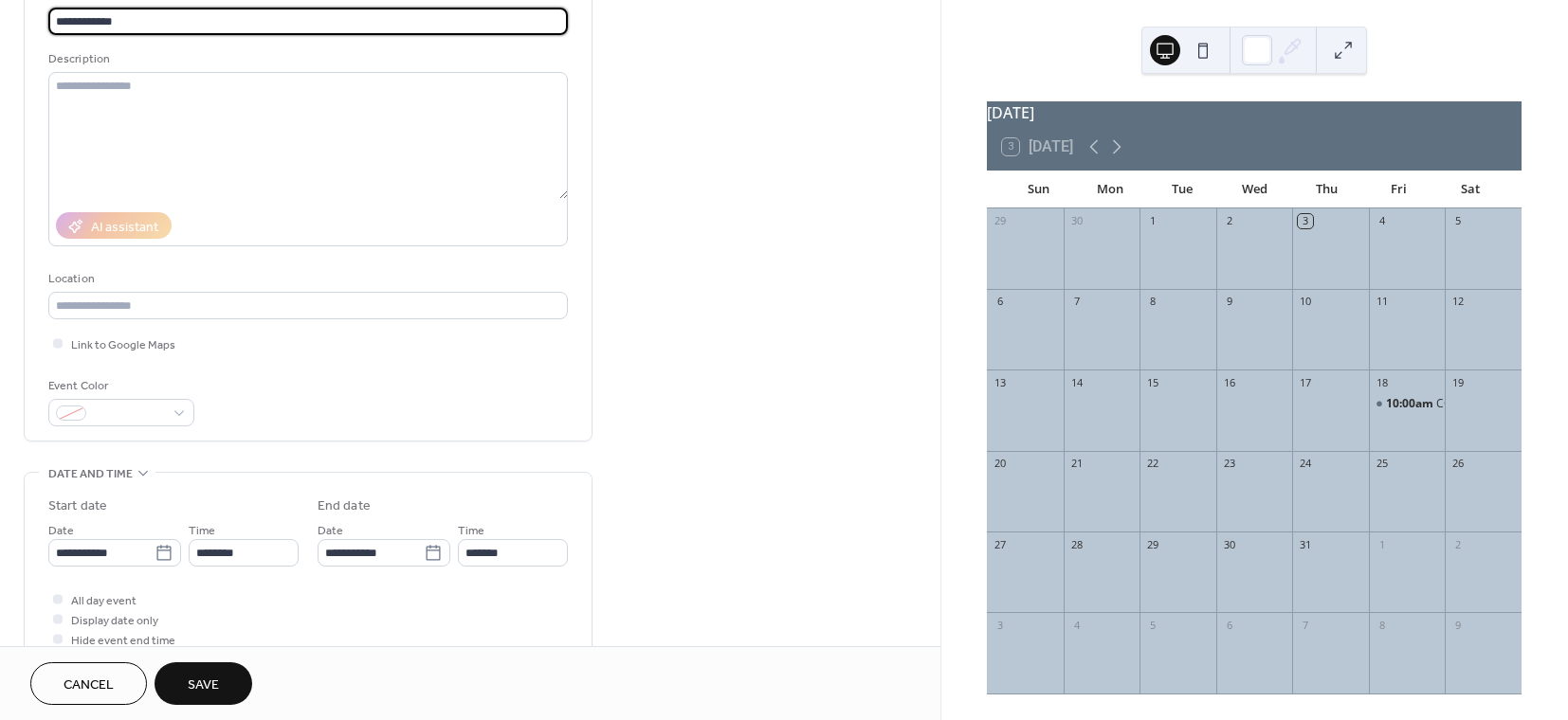 scroll, scrollTop: 95, scrollLeft: 0, axis: vertical 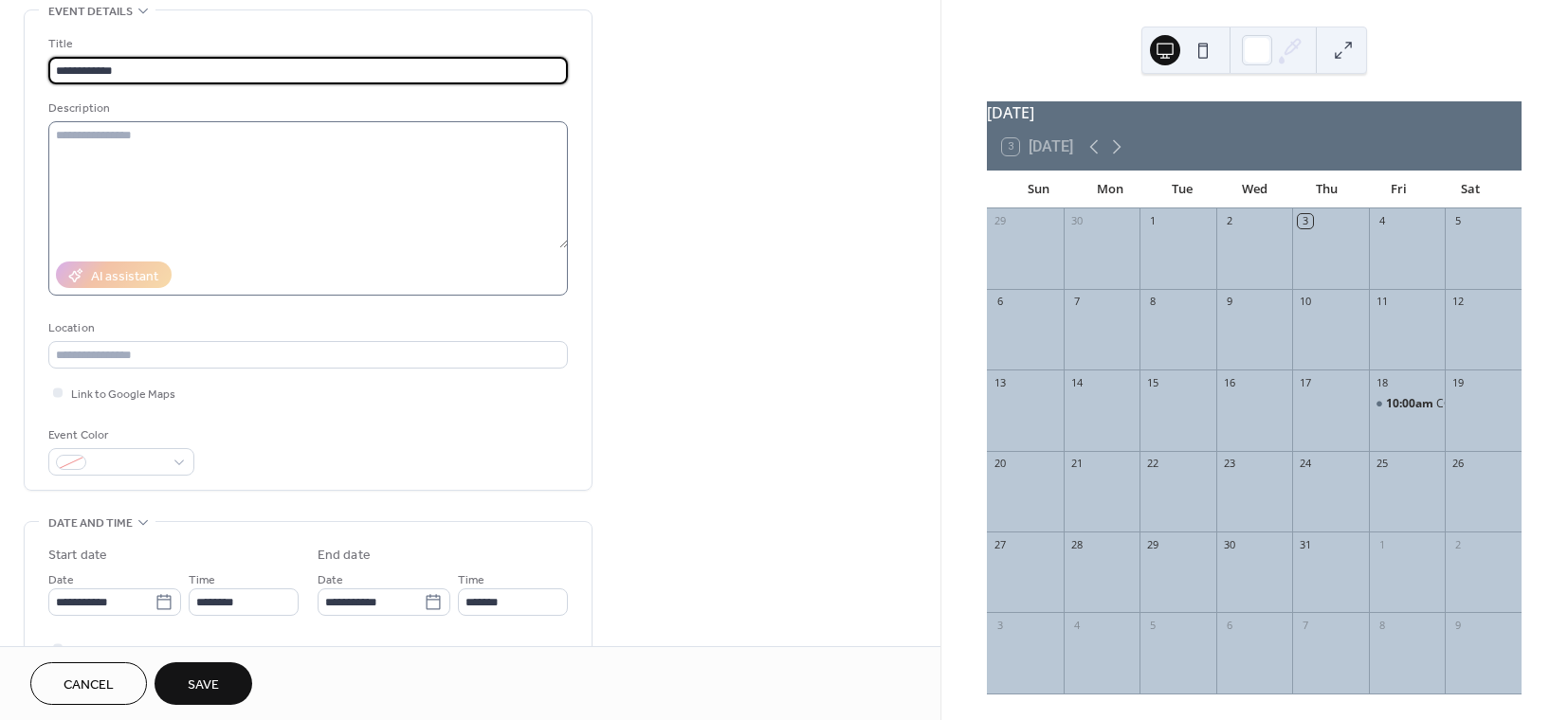 type on "**********" 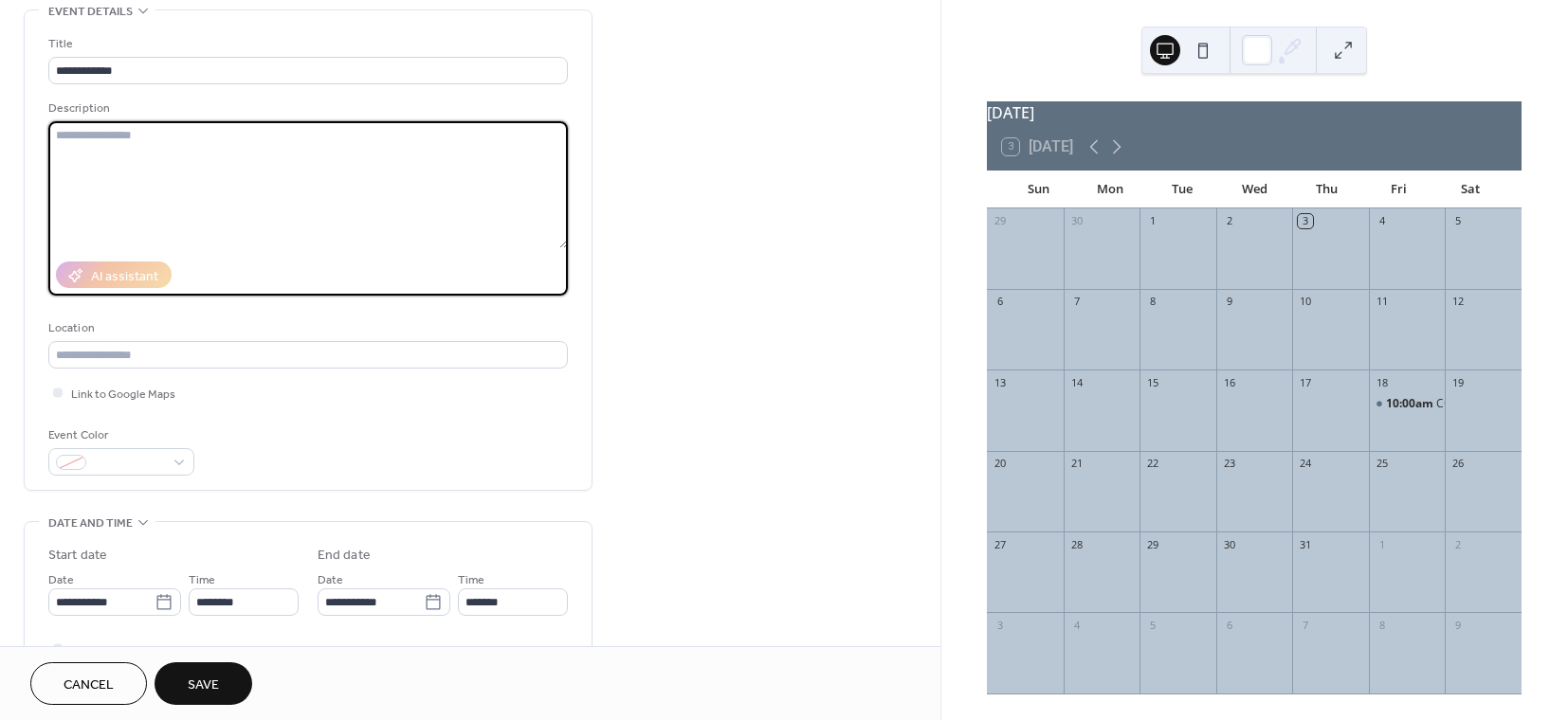 click at bounding box center [308, 185] 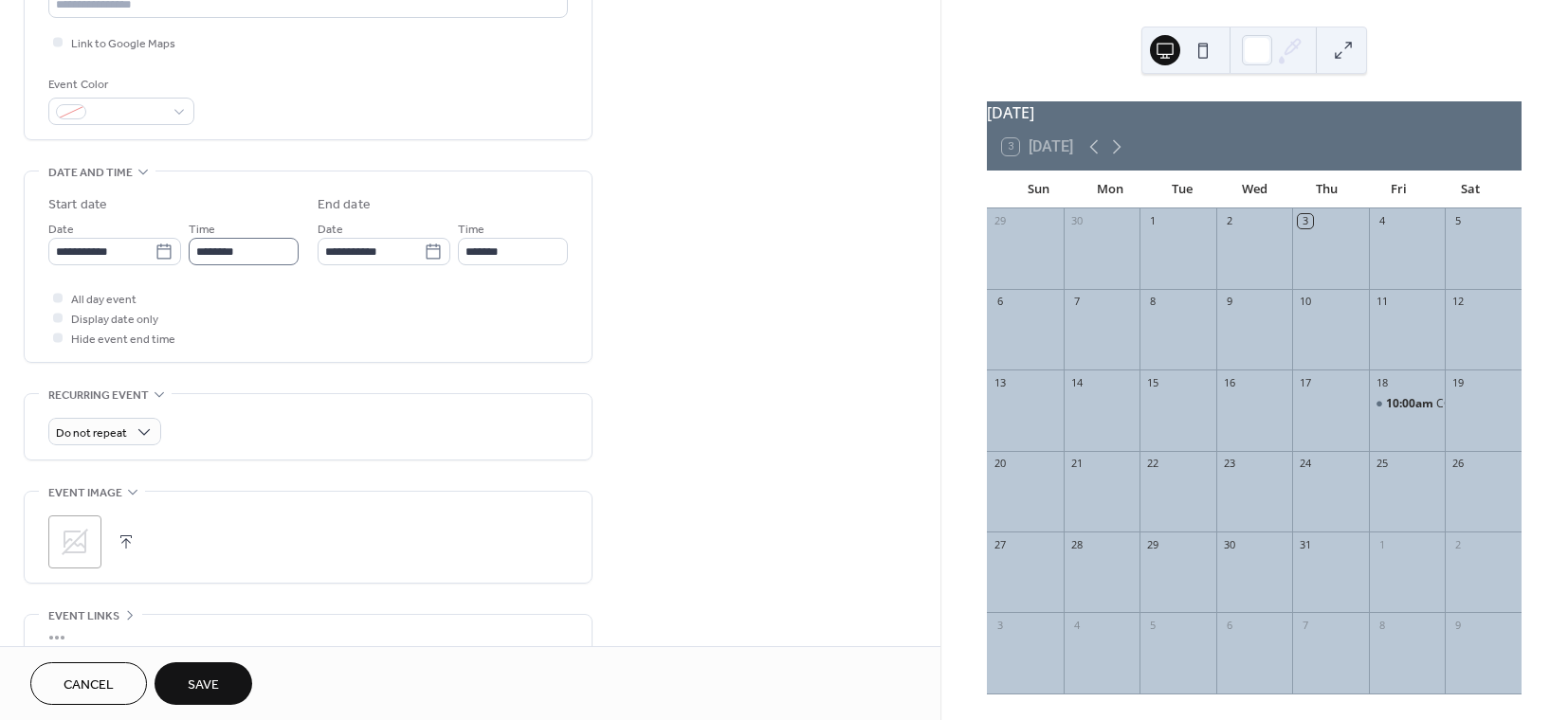 scroll, scrollTop: 474, scrollLeft: 0, axis: vertical 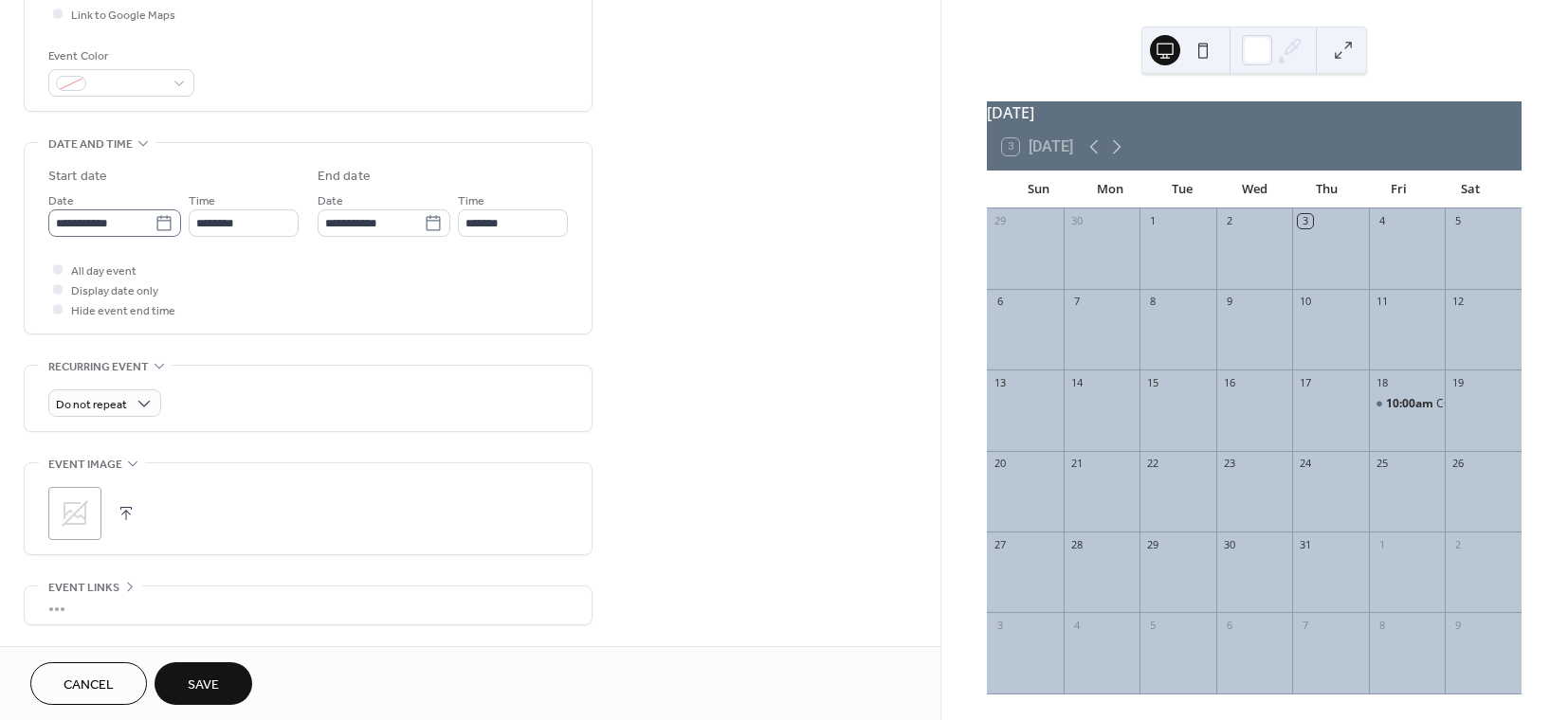 type on "**********" 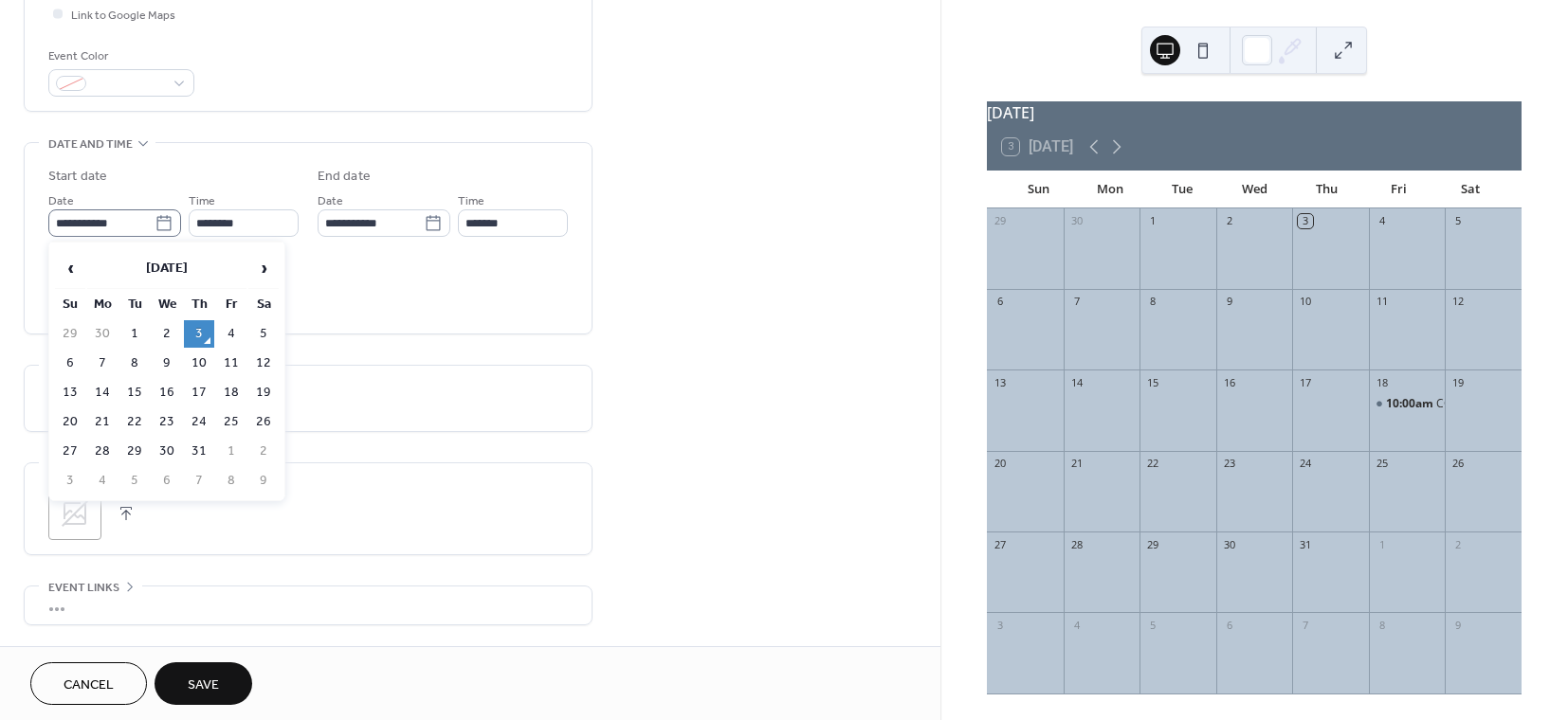 click 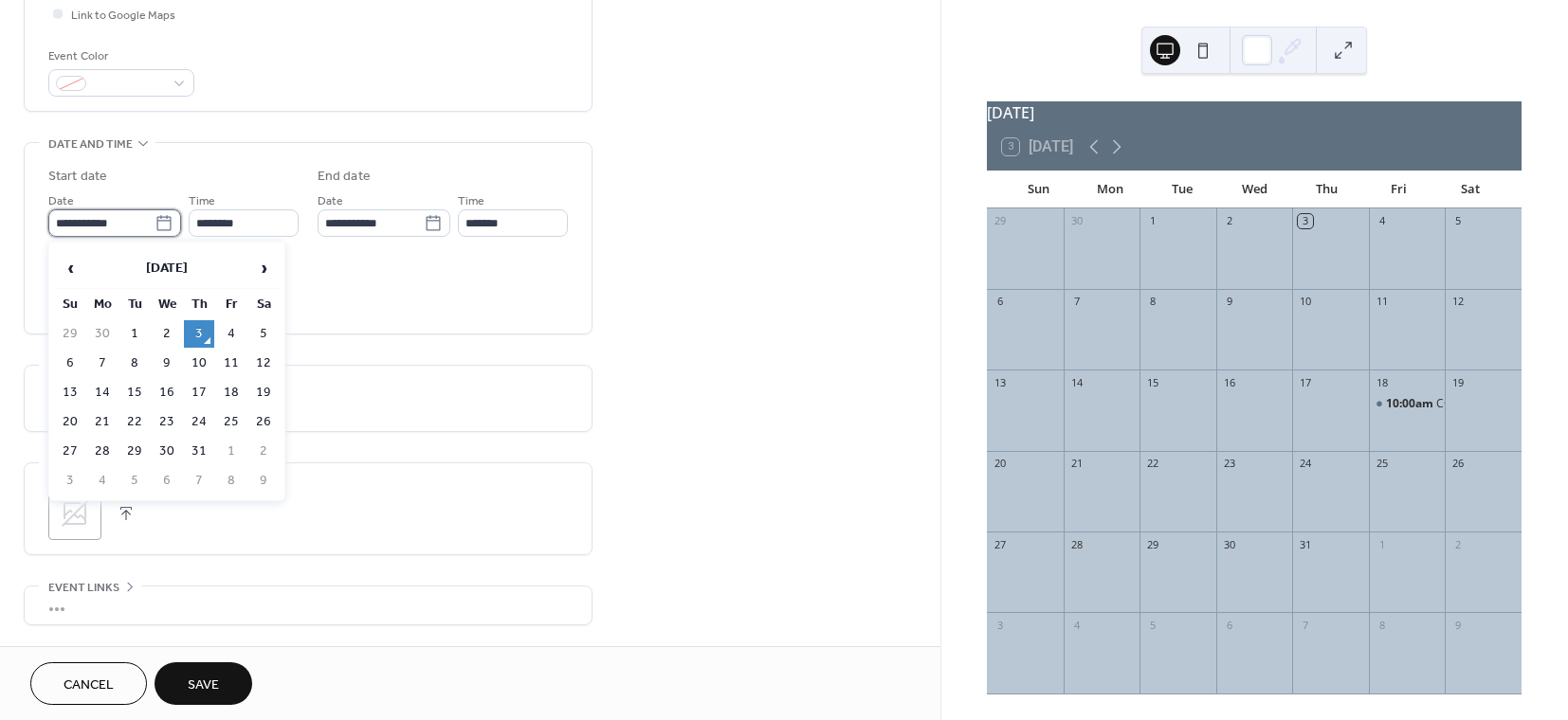 click on "**********" at bounding box center [101, 223] 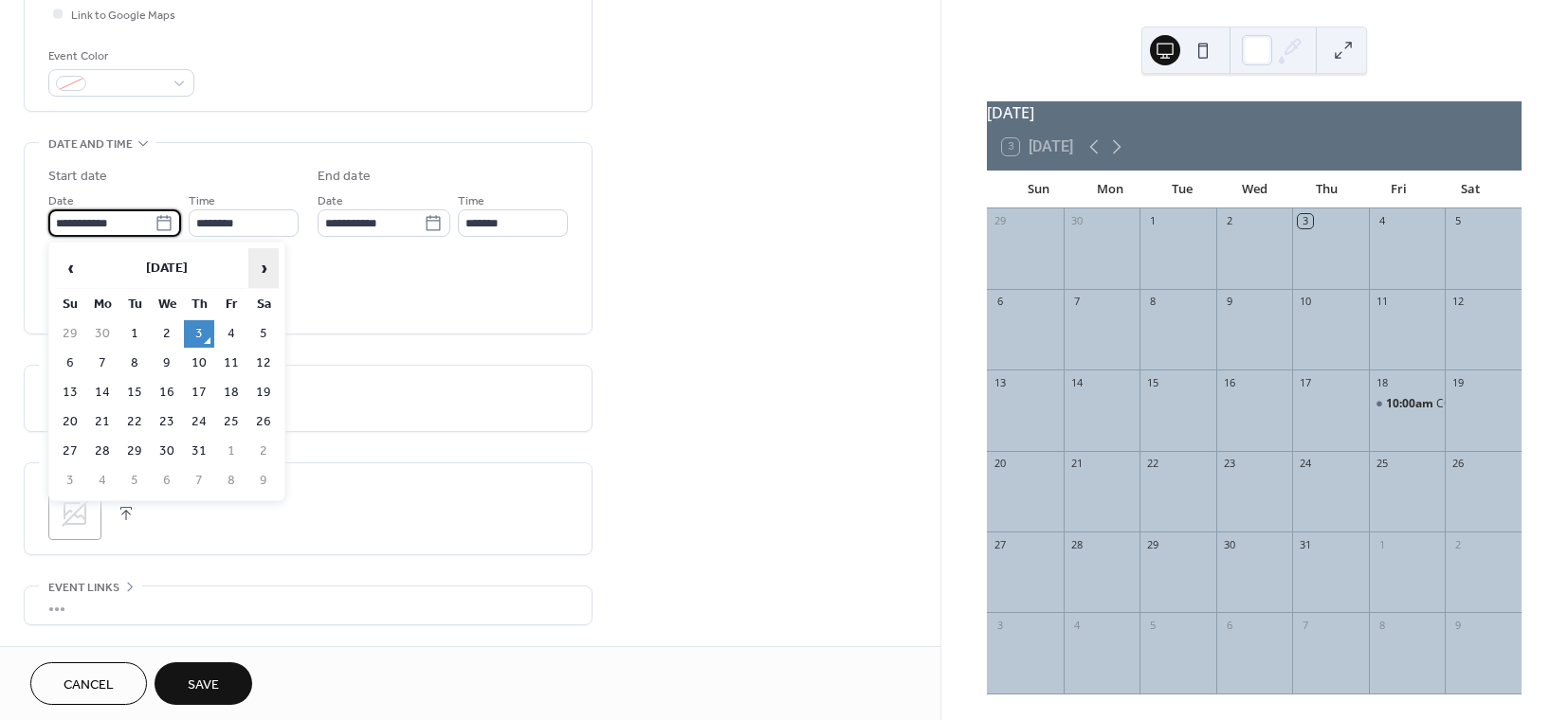 click on "›" at bounding box center (264, 268) 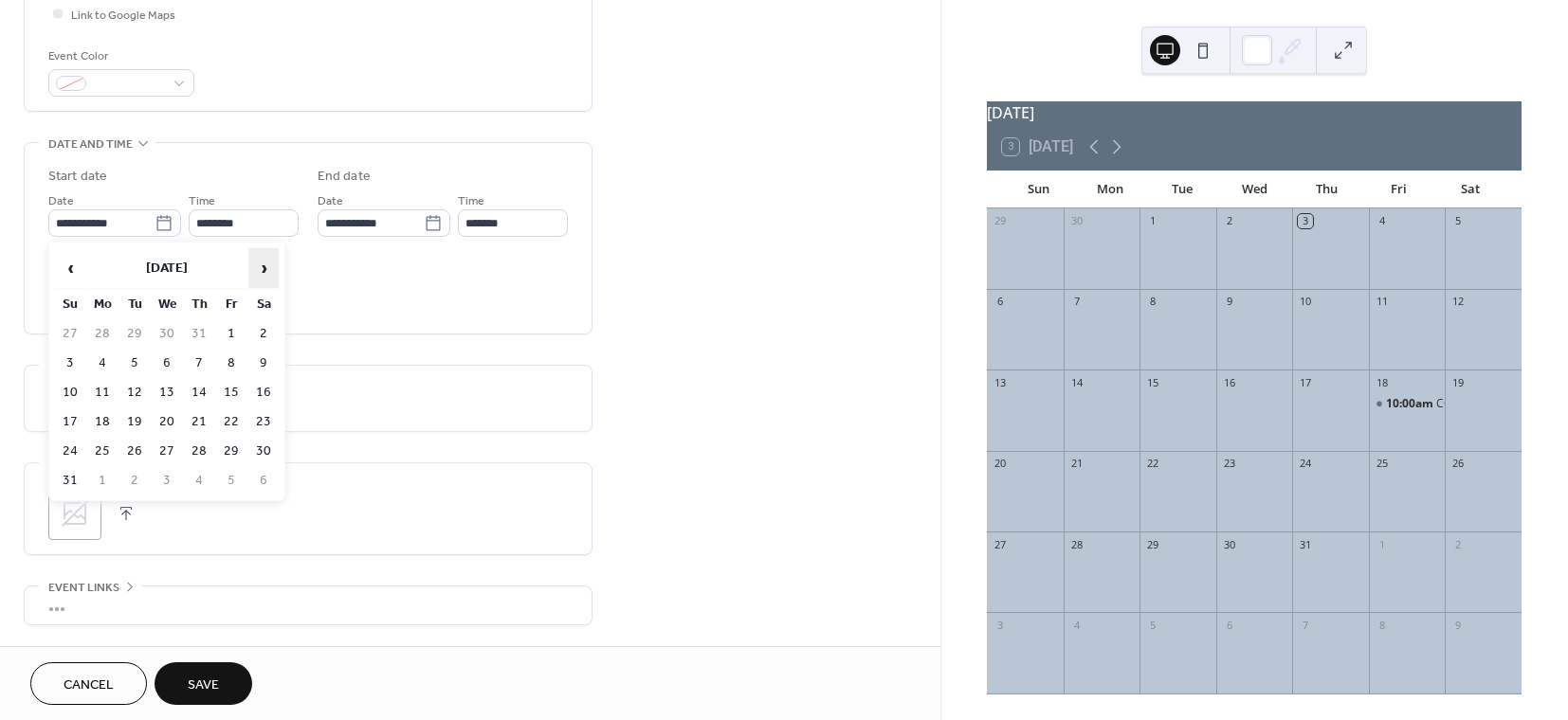 click on "›" at bounding box center [264, 268] 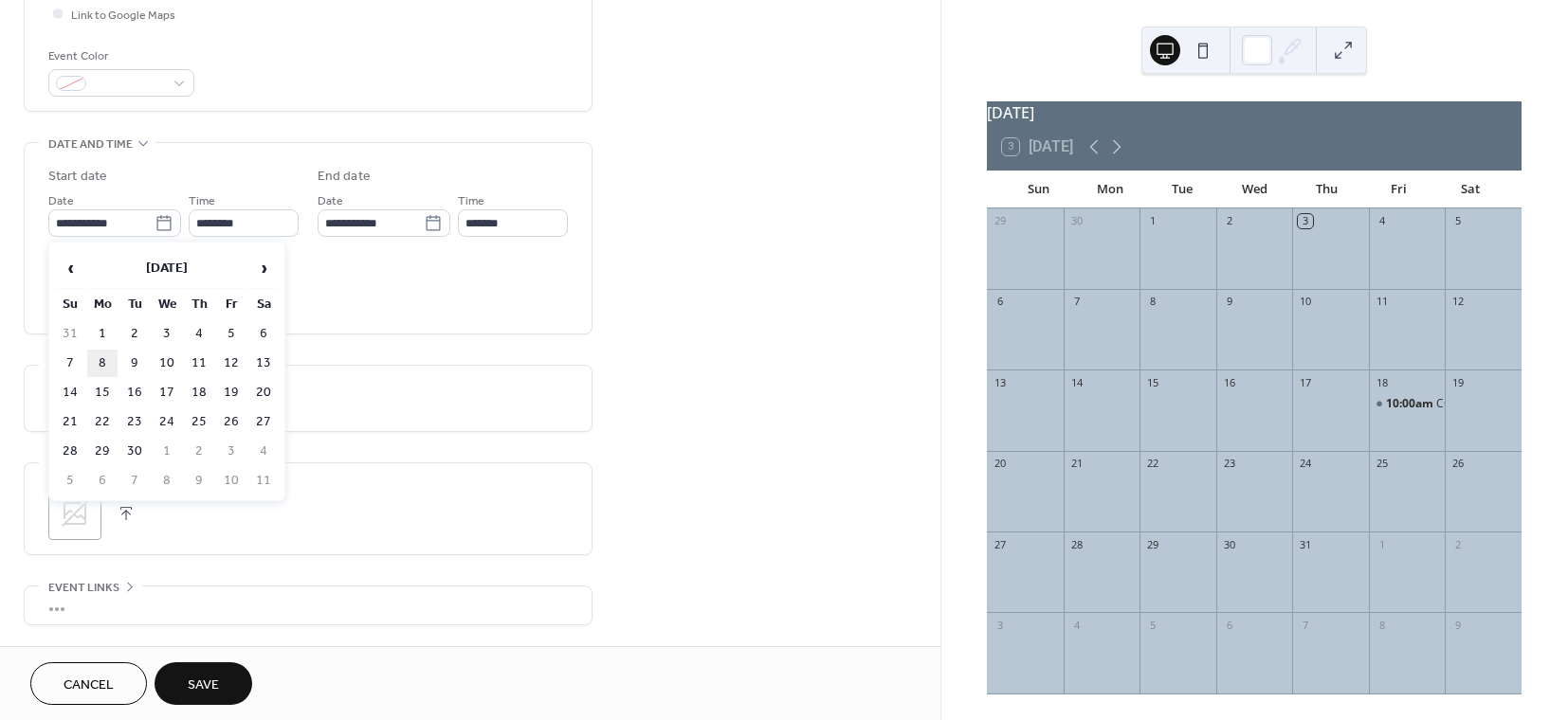 click on "8" at bounding box center (102, 363) 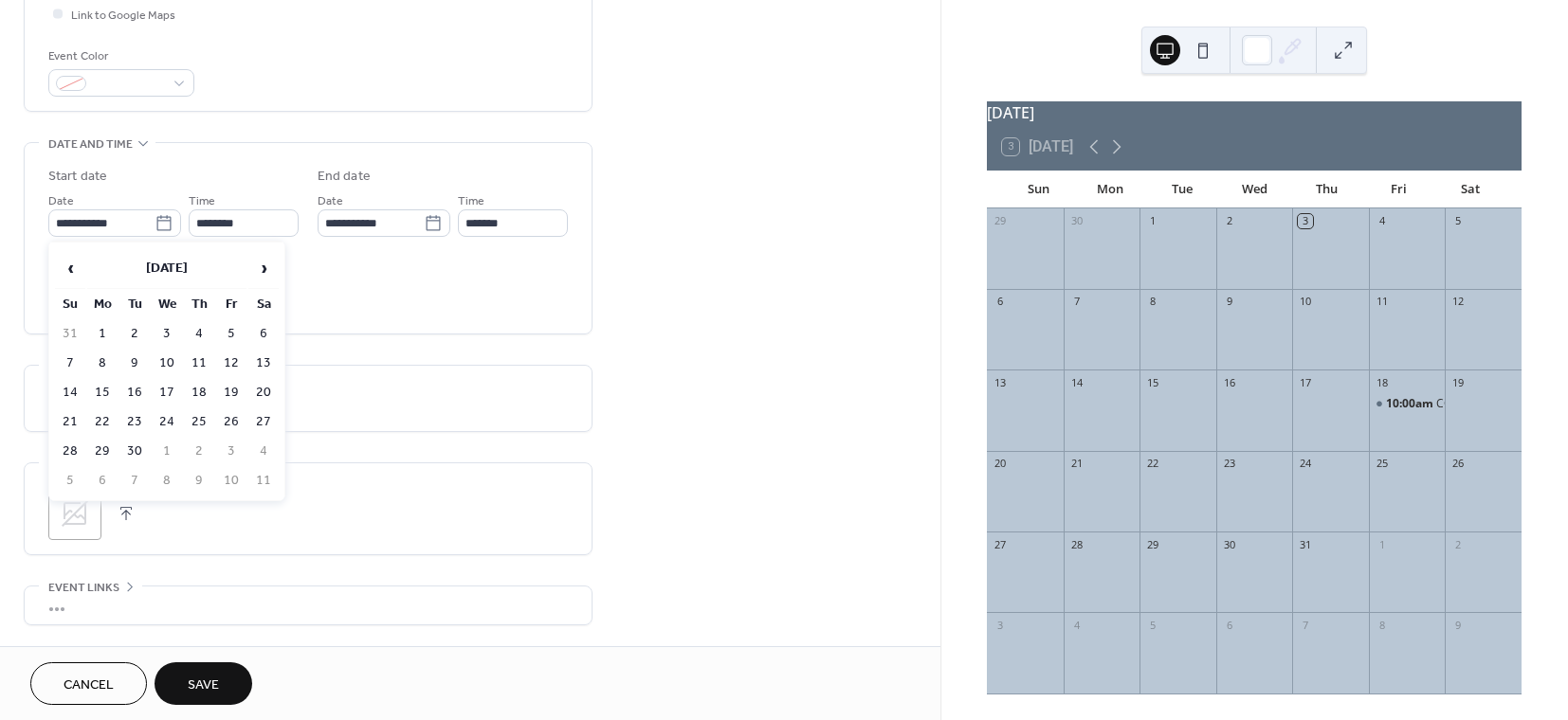 type on "**********" 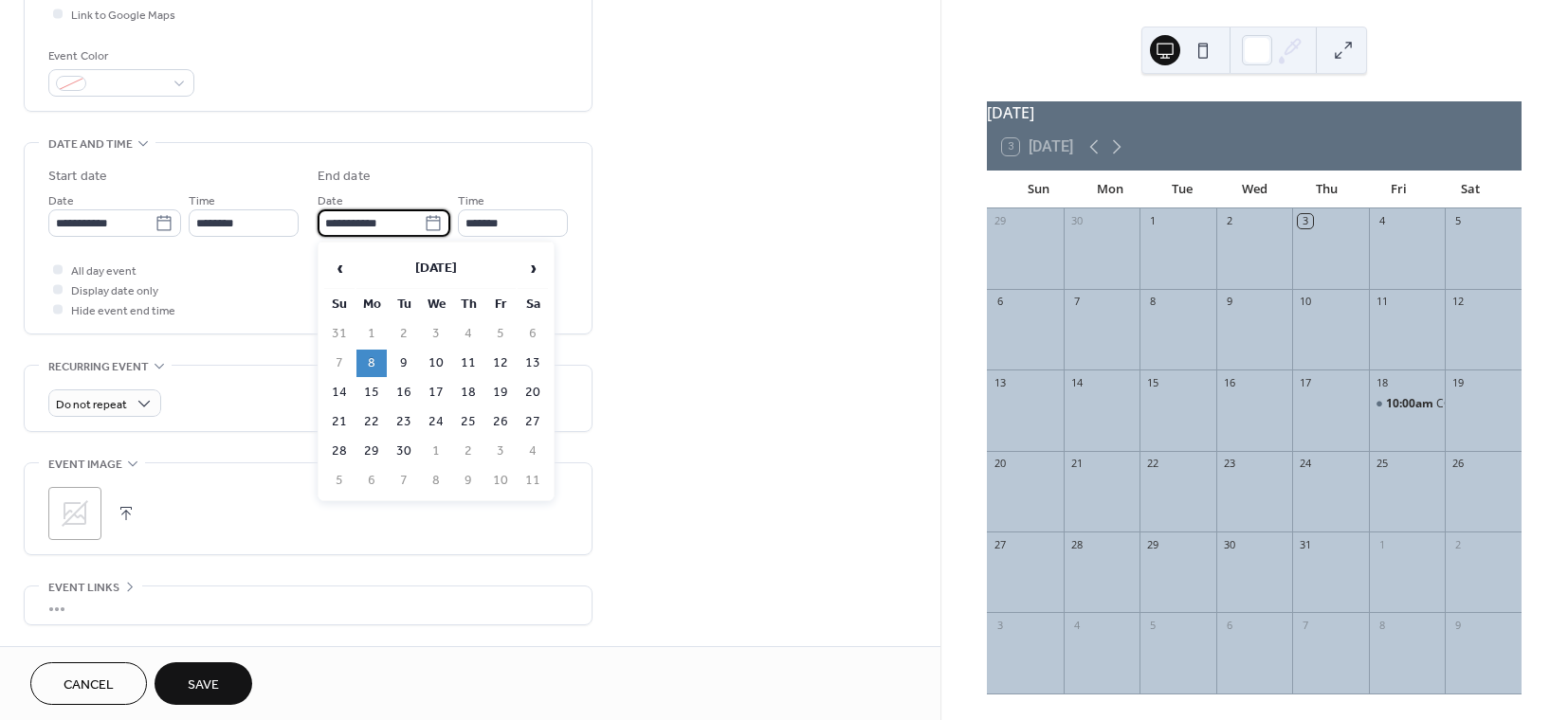 click on "**********" at bounding box center [371, 223] 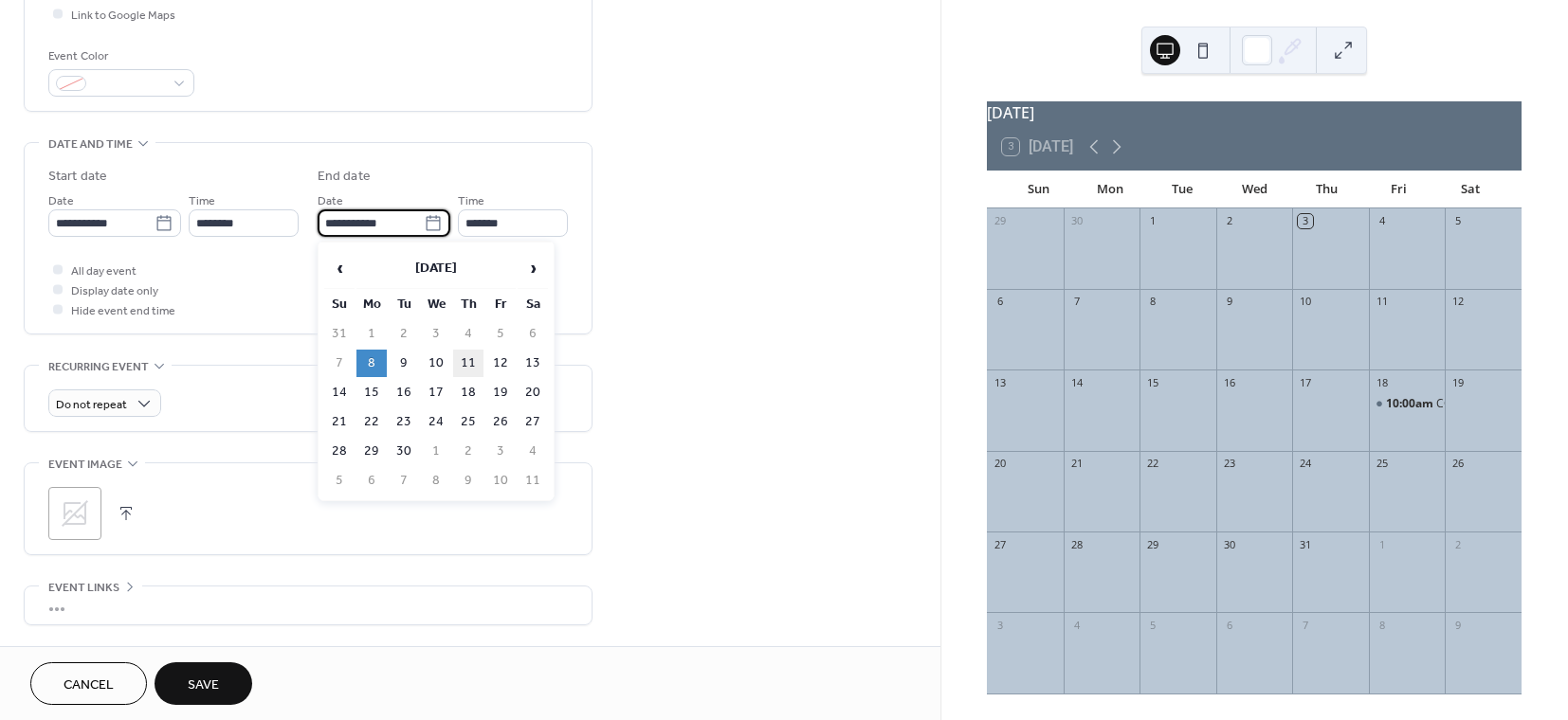 click on "11" at bounding box center [468, 363] 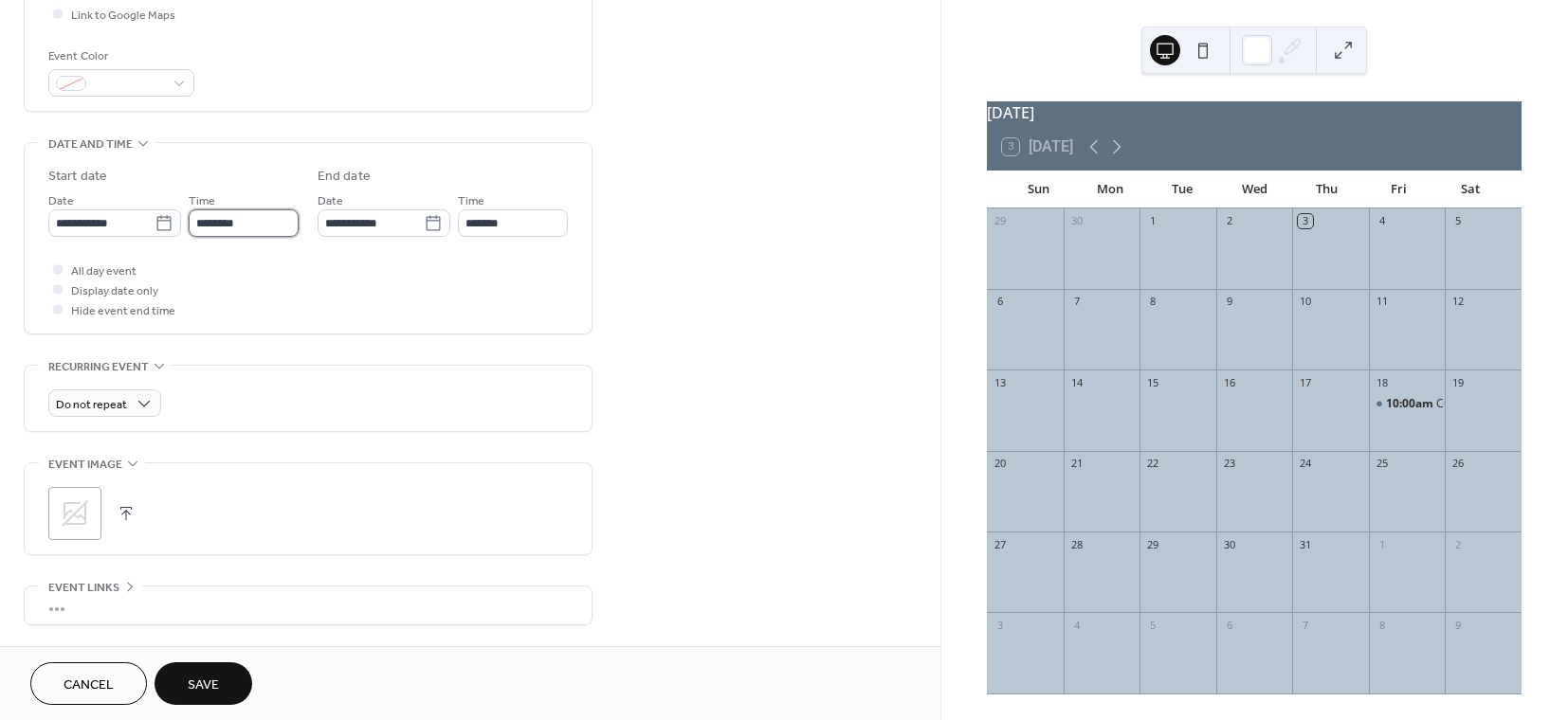 click on "********" at bounding box center (244, 223) 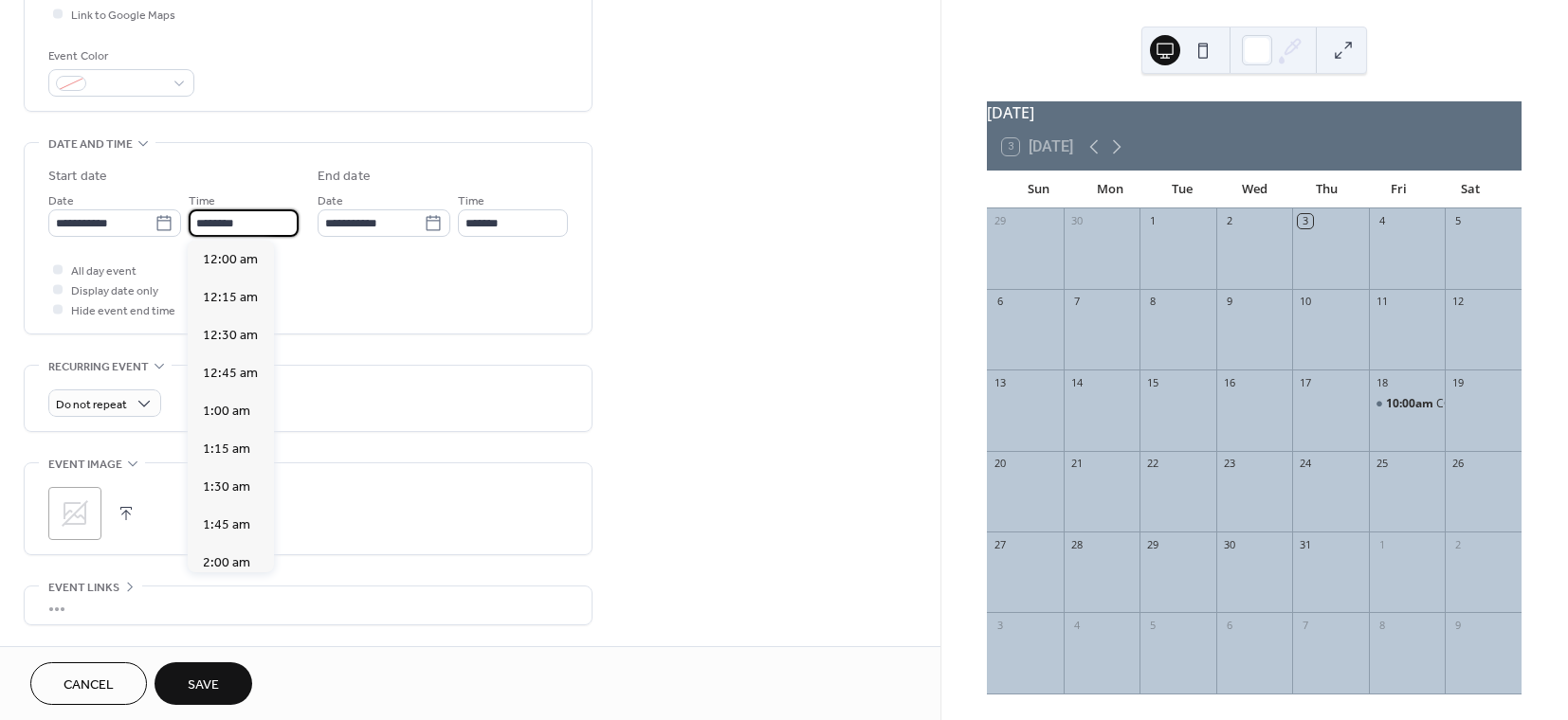 scroll, scrollTop: 1864, scrollLeft: 0, axis: vertical 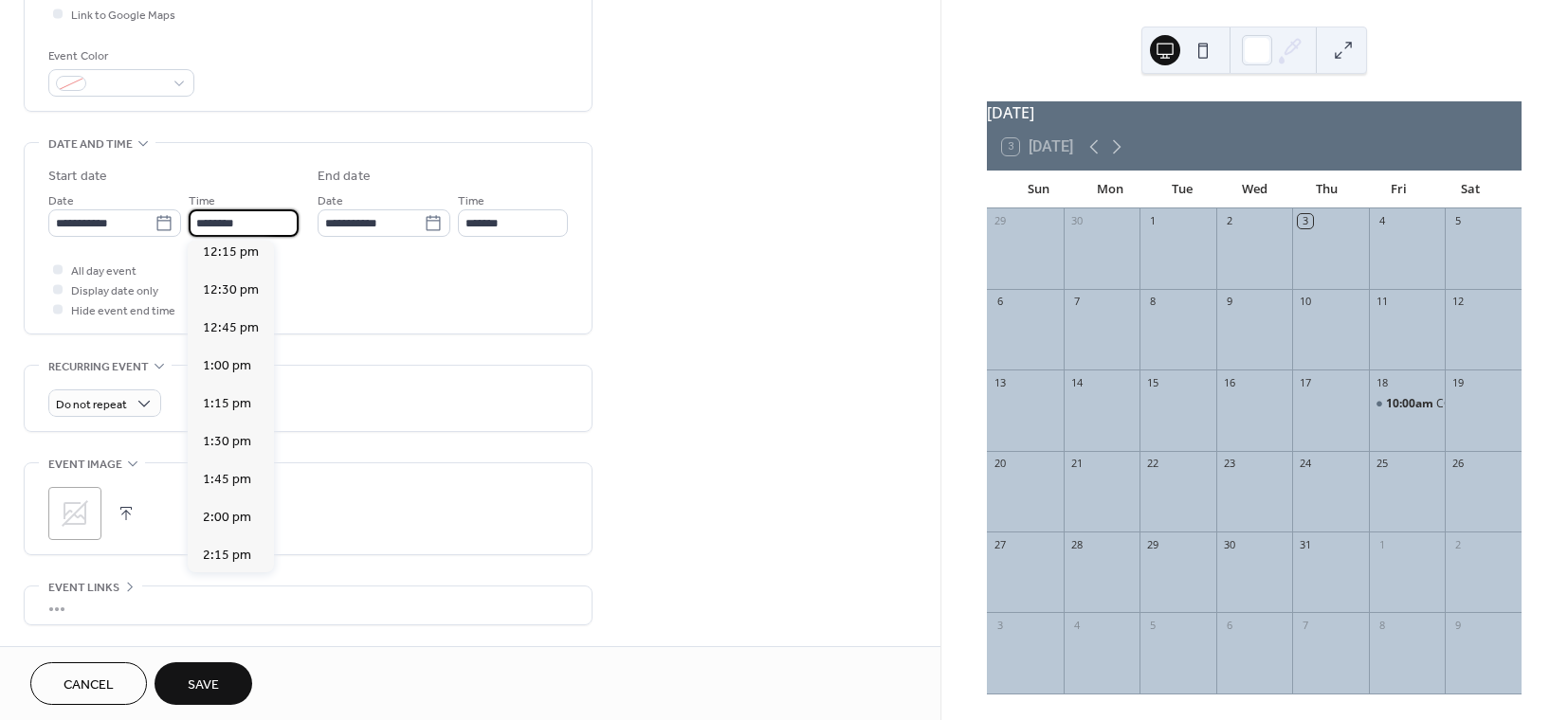 click on "12:00 pm" at bounding box center (230, 214) 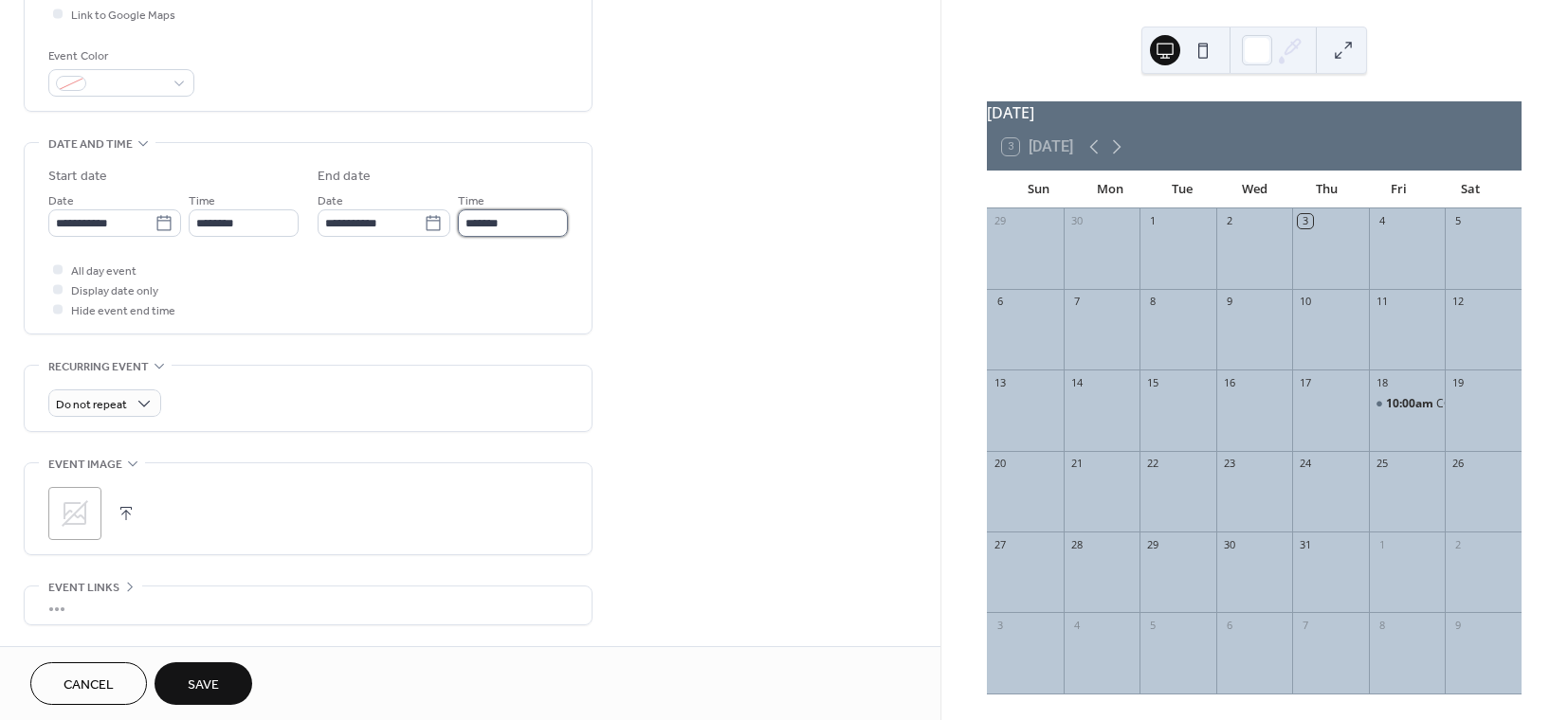 click on "*******" at bounding box center [513, 223] 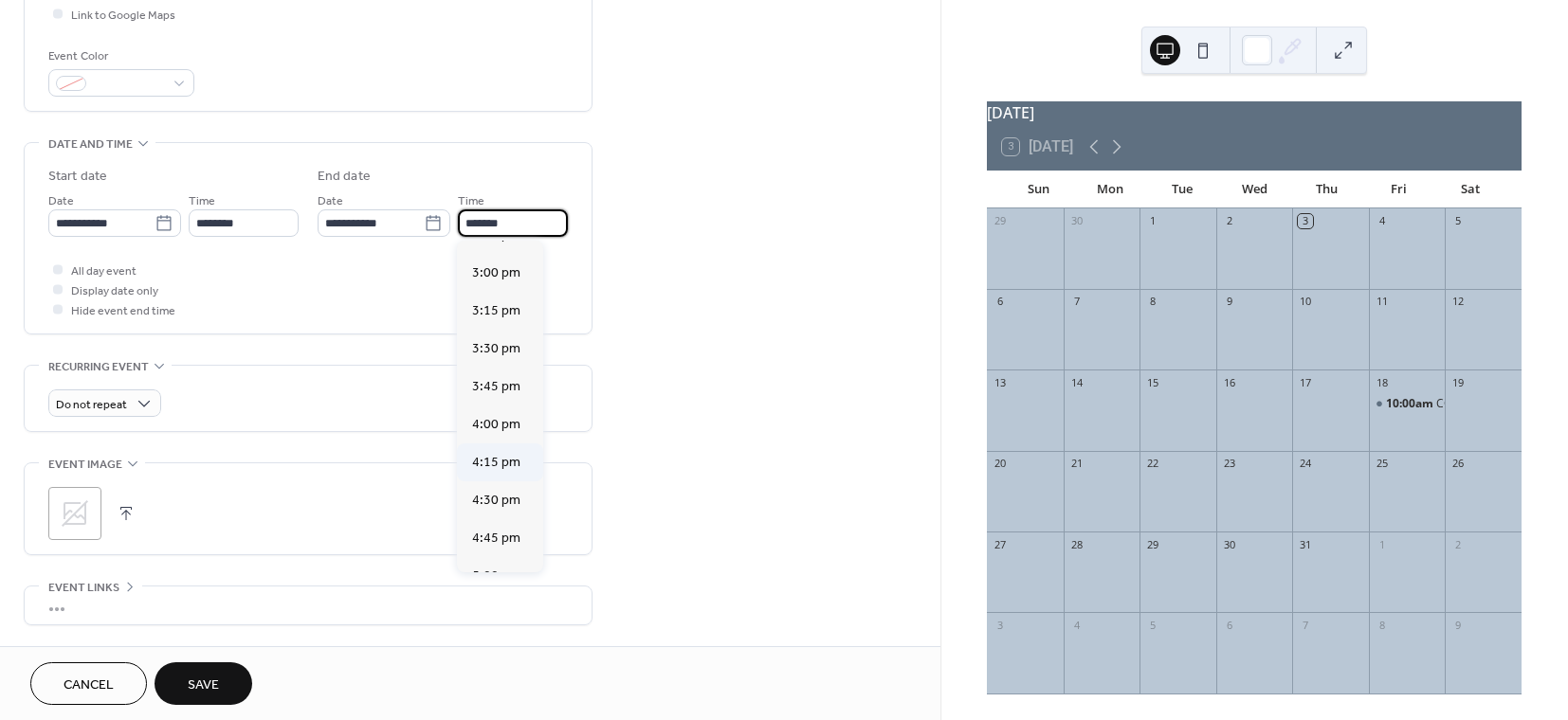 scroll, scrollTop: 2304, scrollLeft: 0, axis: vertical 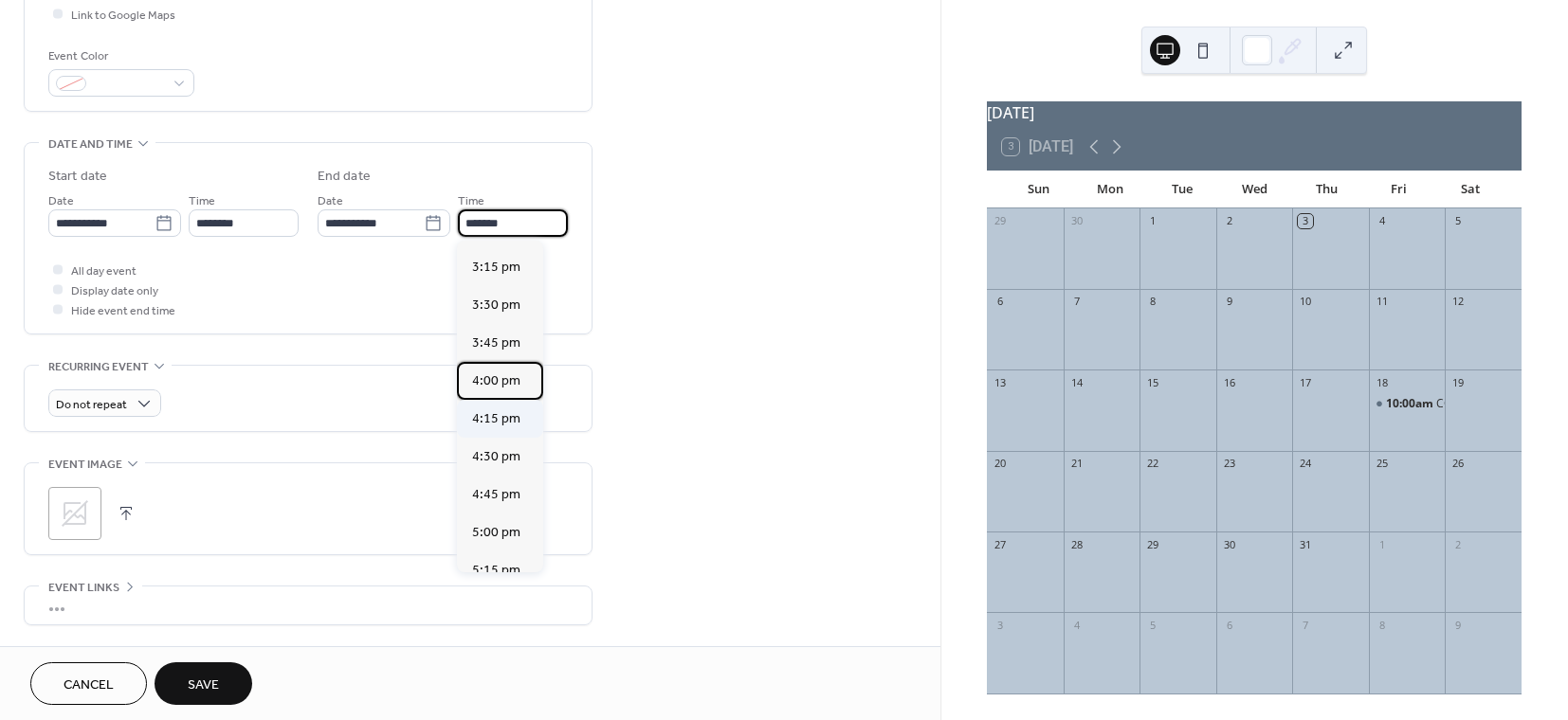 click on "4:00 pm" at bounding box center (496, 381) 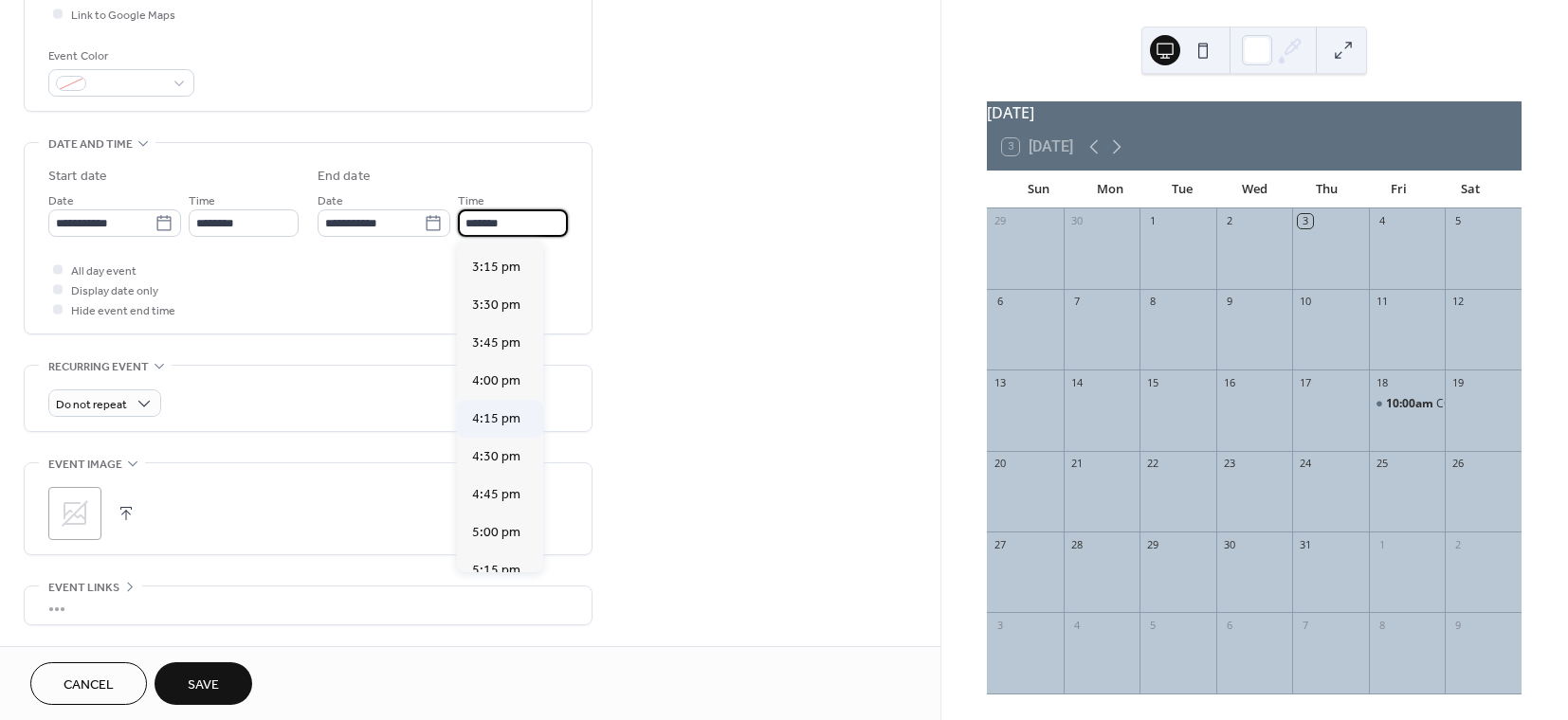 type on "*******" 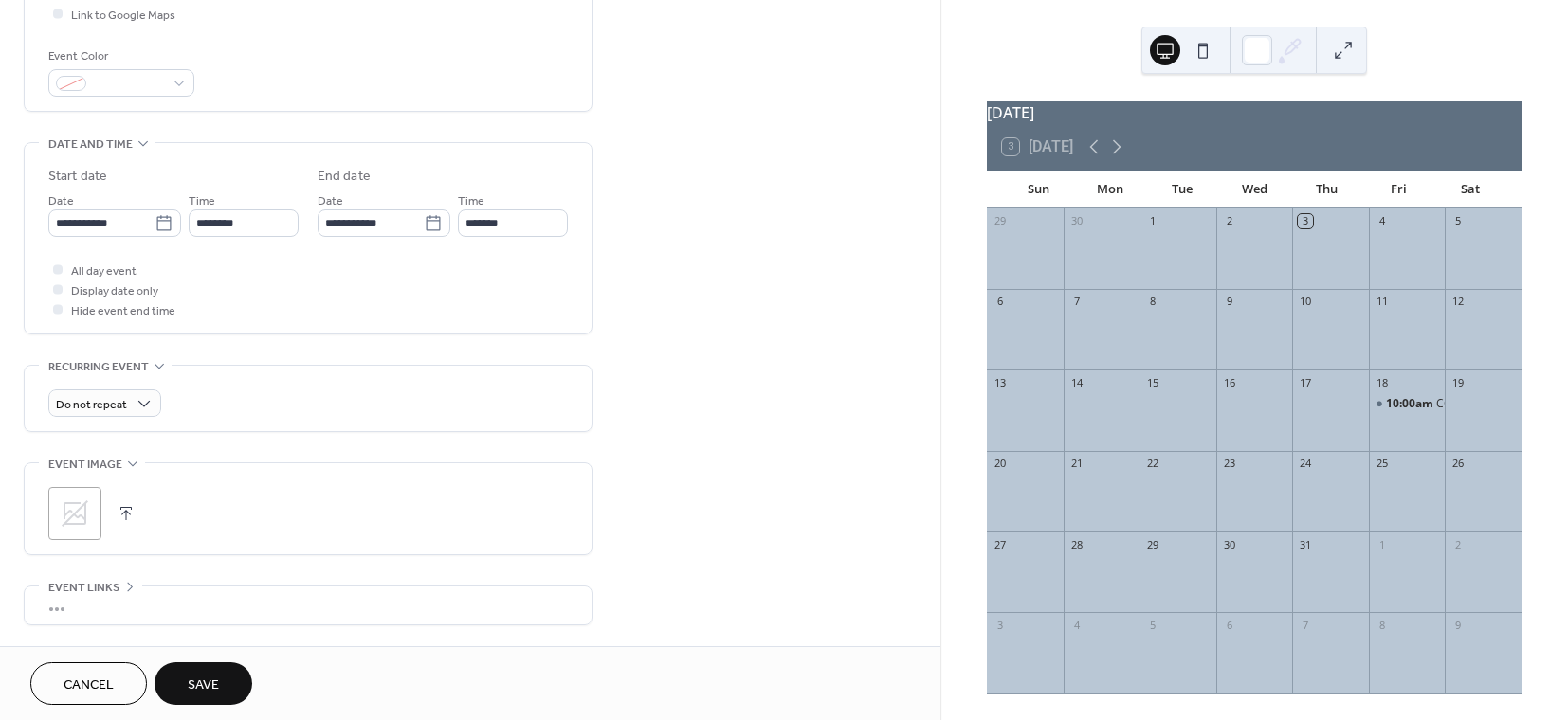 click on "Save" at bounding box center [203, 685] 